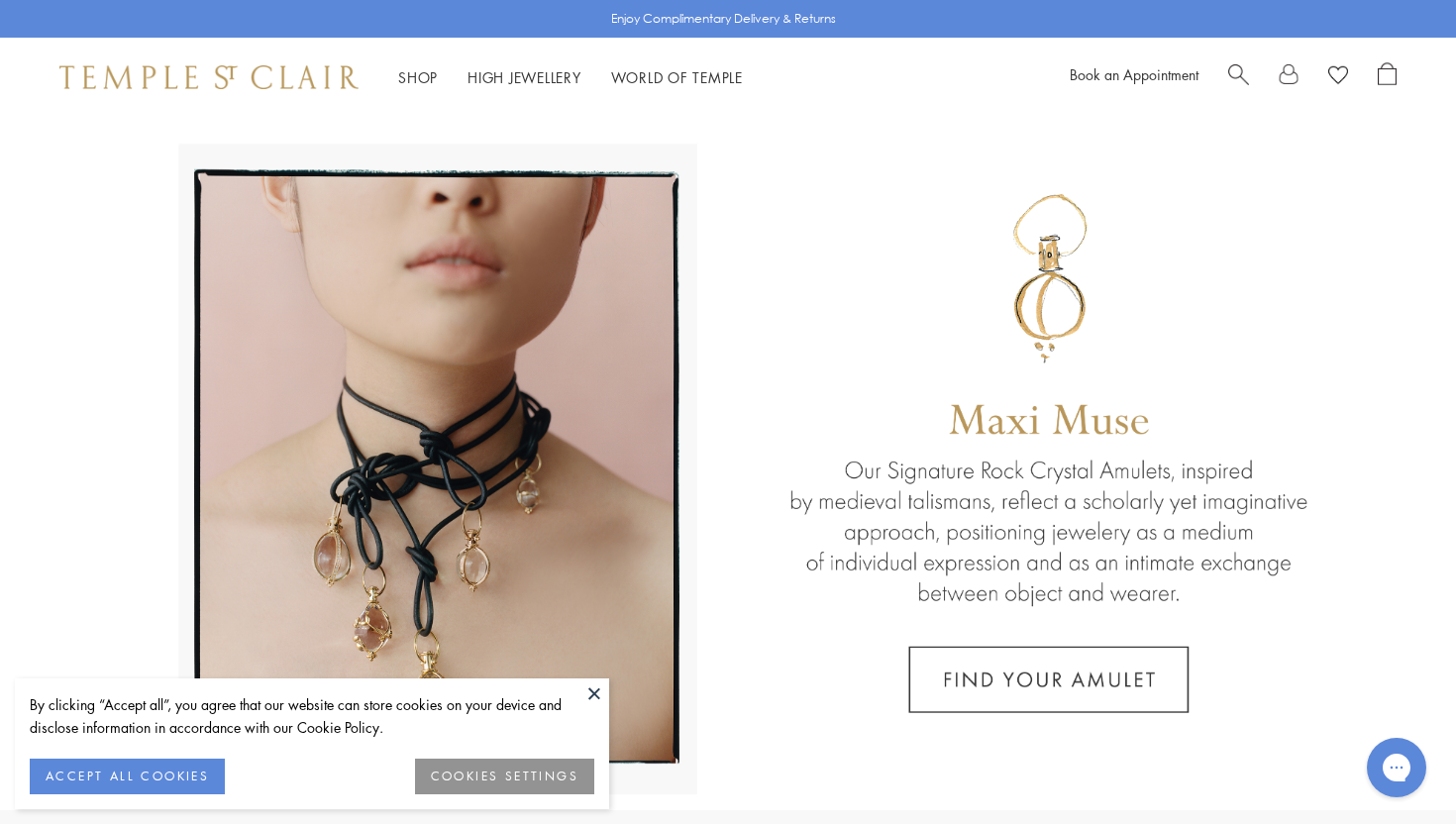 scroll, scrollTop: 0, scrollLeft: 0, axis: both 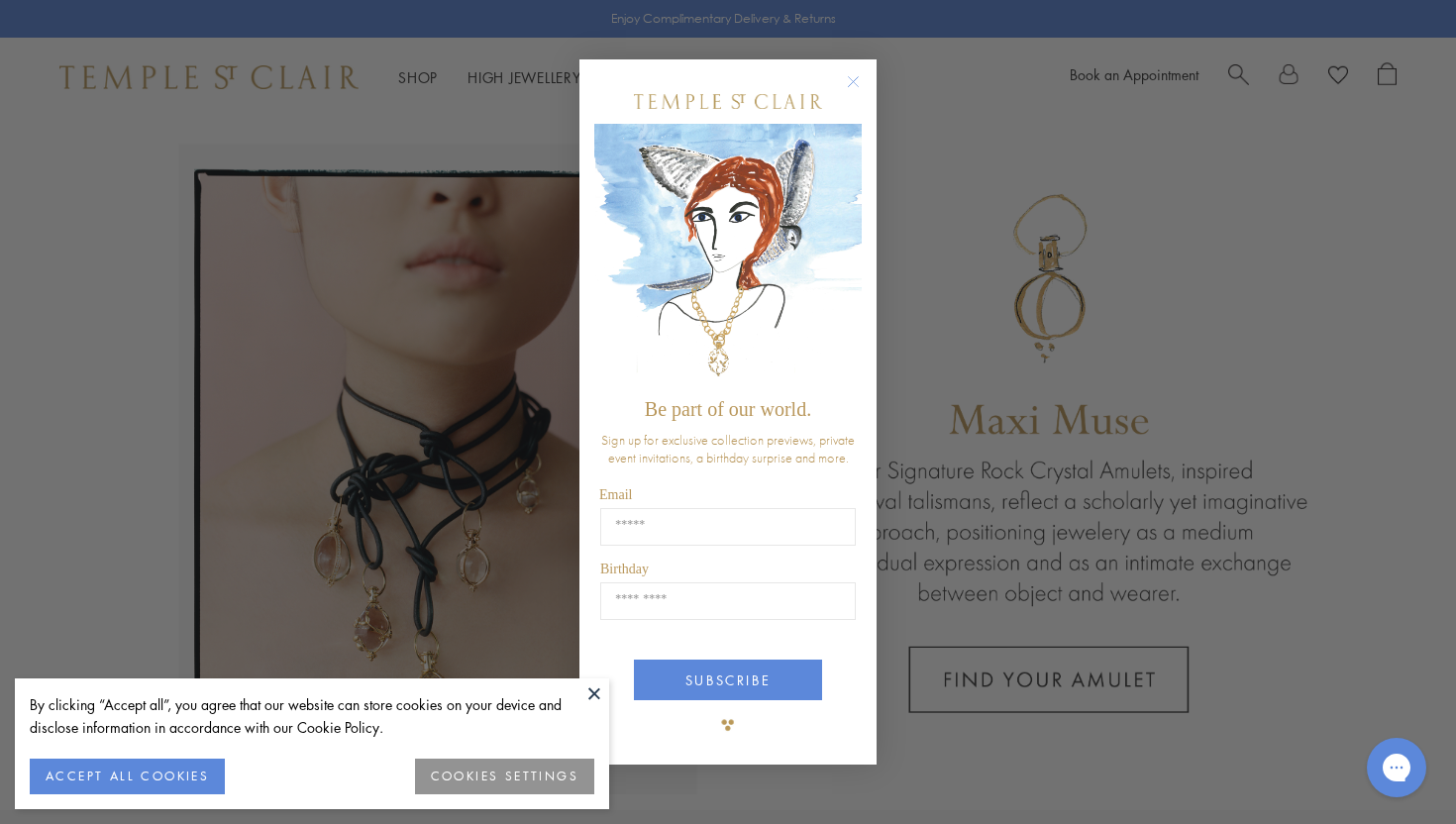 click on "Close dialog Be part of our world. Sign up for exclusive collection previews, private event invitations, a birthday surprise and more. Email Birthday Birthday SUBSCRIBE ******" at bounding box center (728, 412) 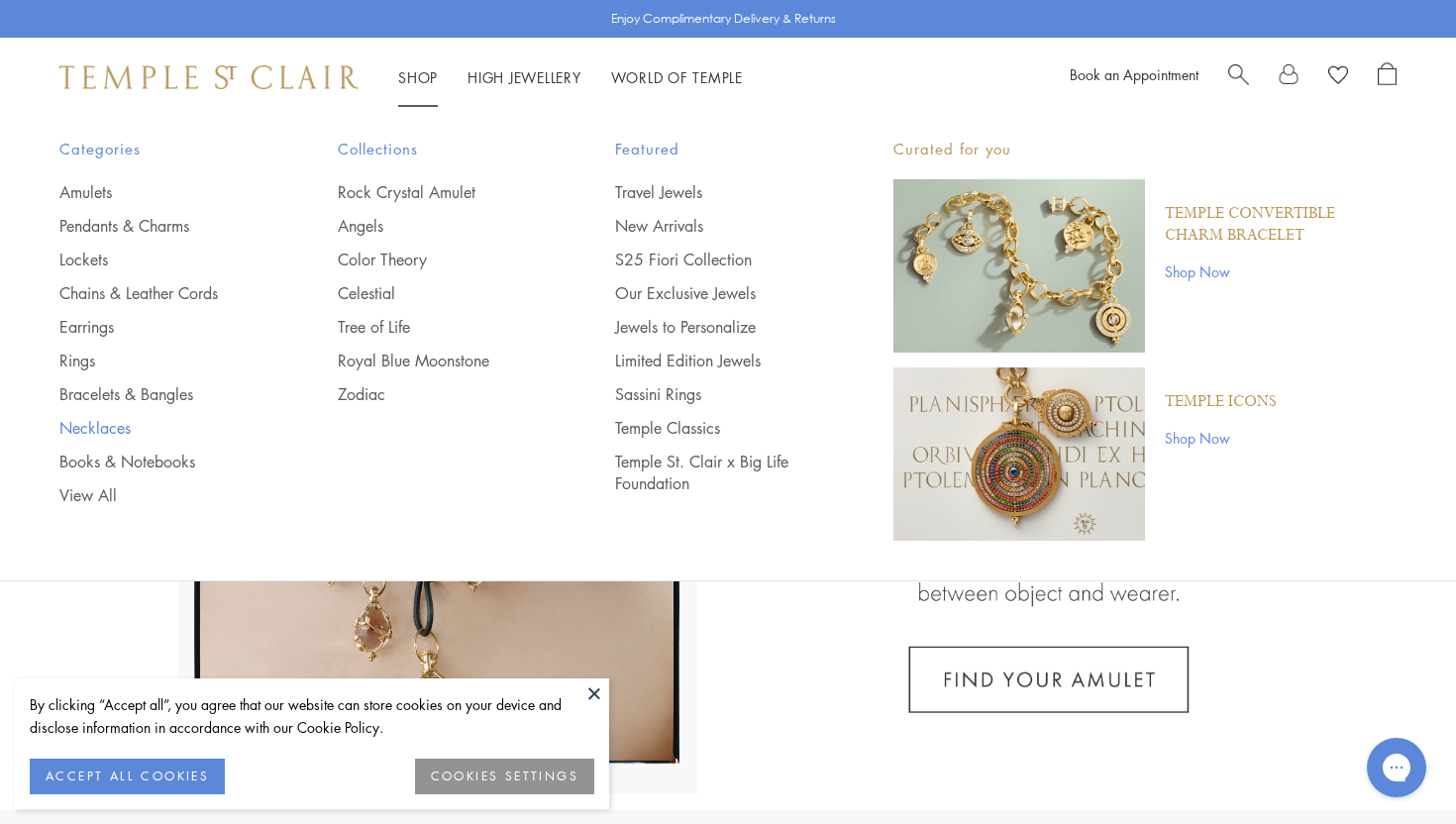 click on "Necklaces" at bounding box center (158, 428) 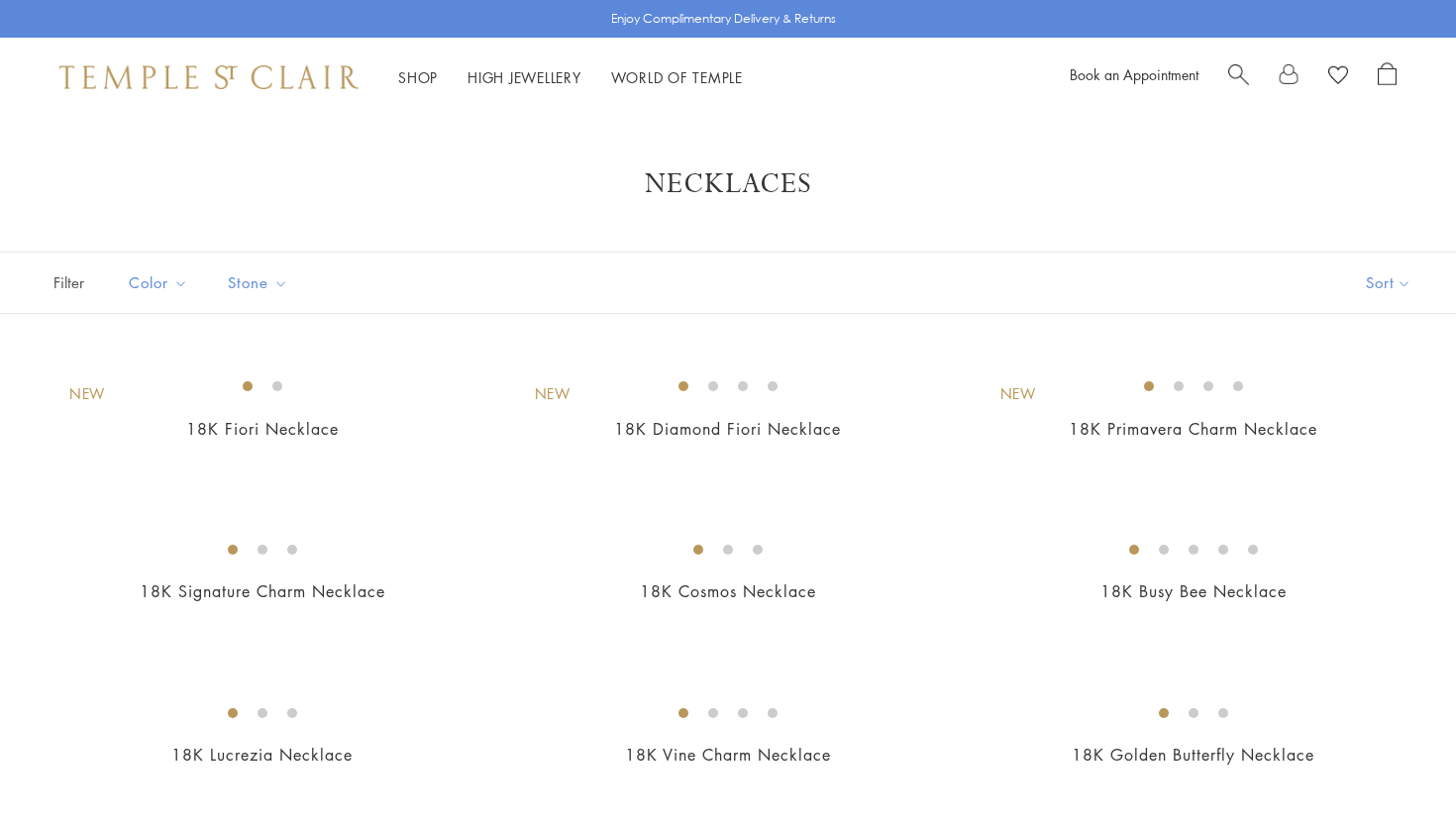 scroll, scrollTop: 0, scrollLeft: 0, axis: both 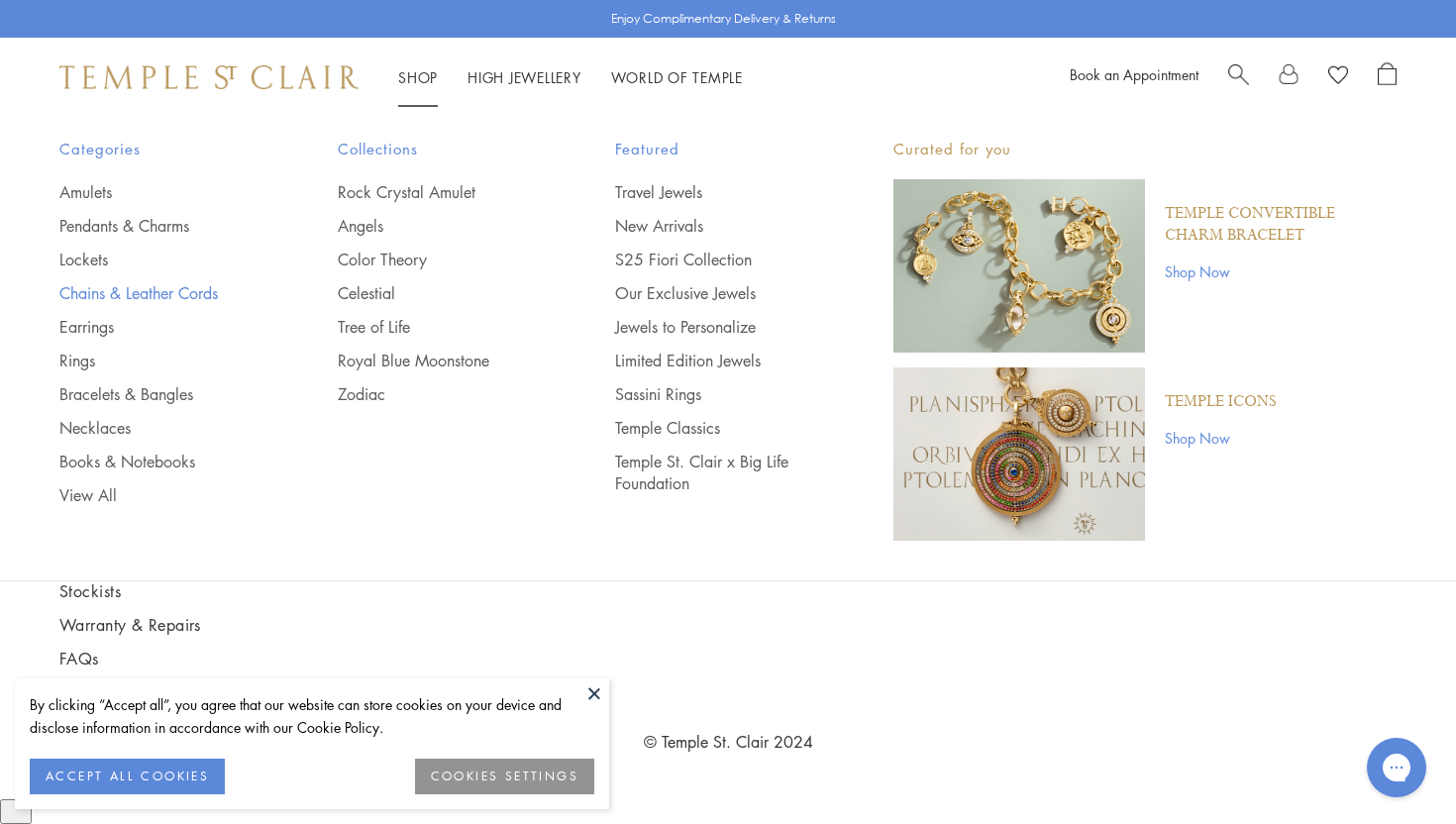 click on "Chains & Leather Cords" at bounding box center (158, 293) 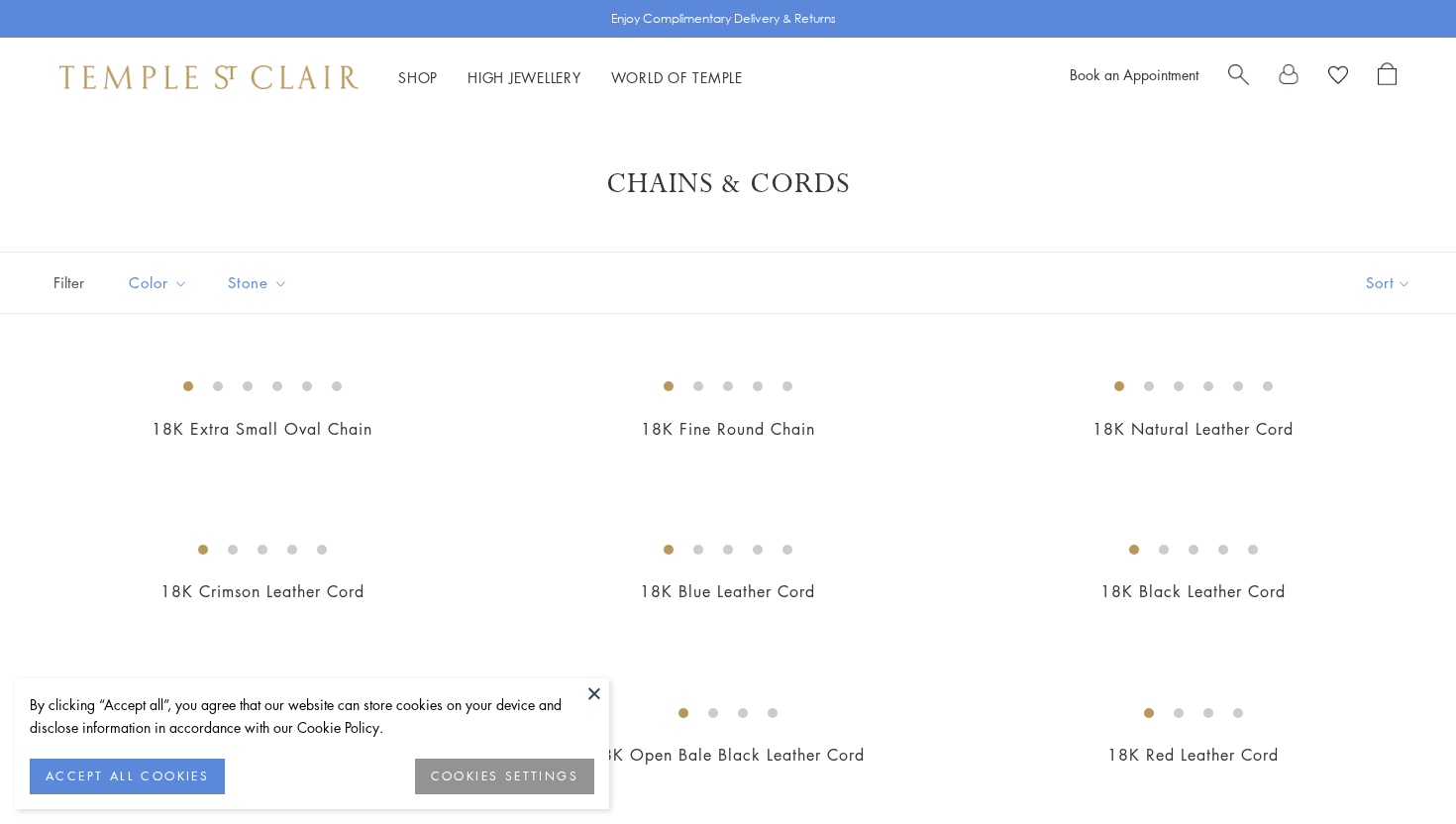 scroll, scrollTop: 0, scrollLeft: 0, axis: both 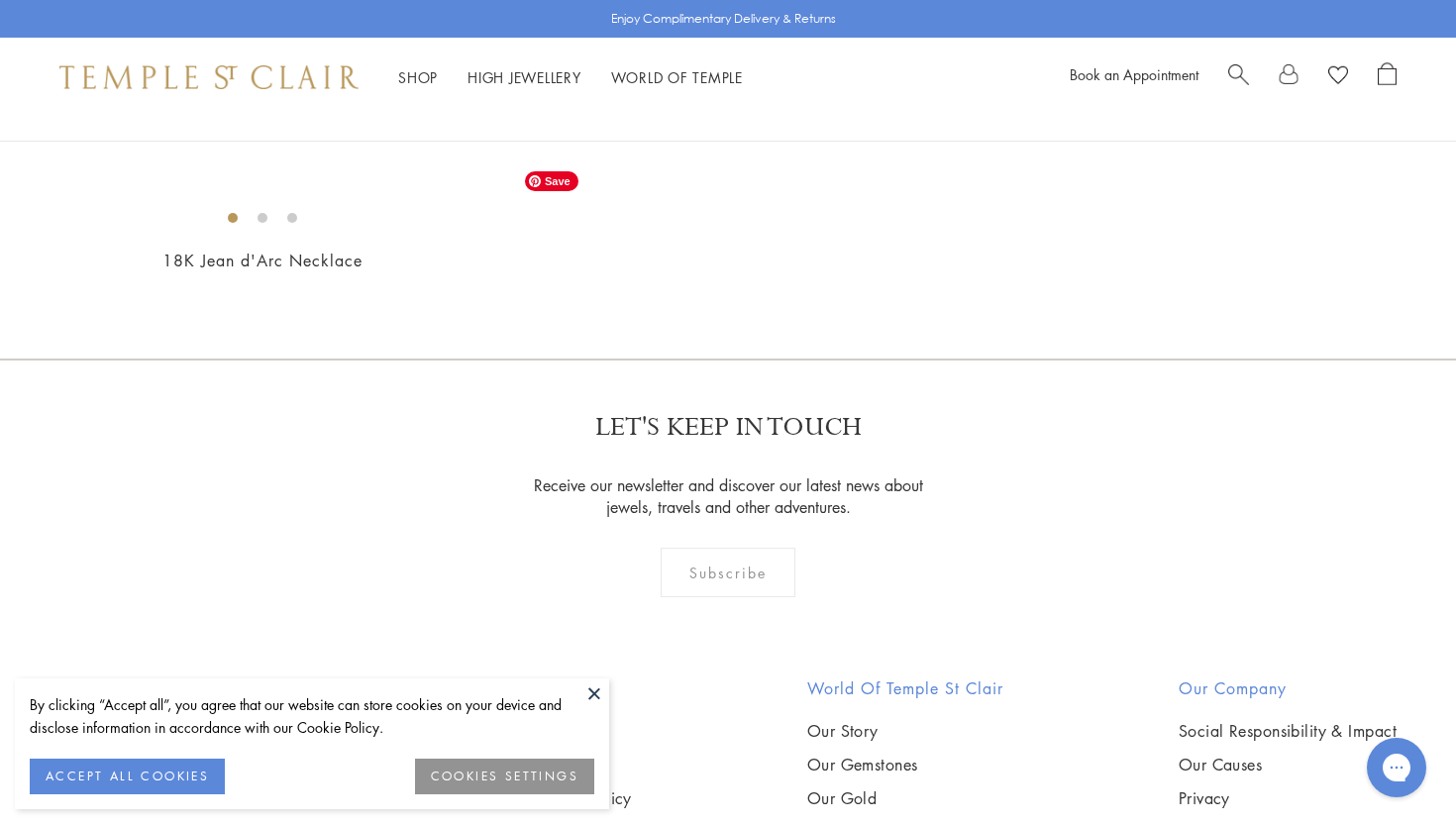 click at bounding box center (0, 0) 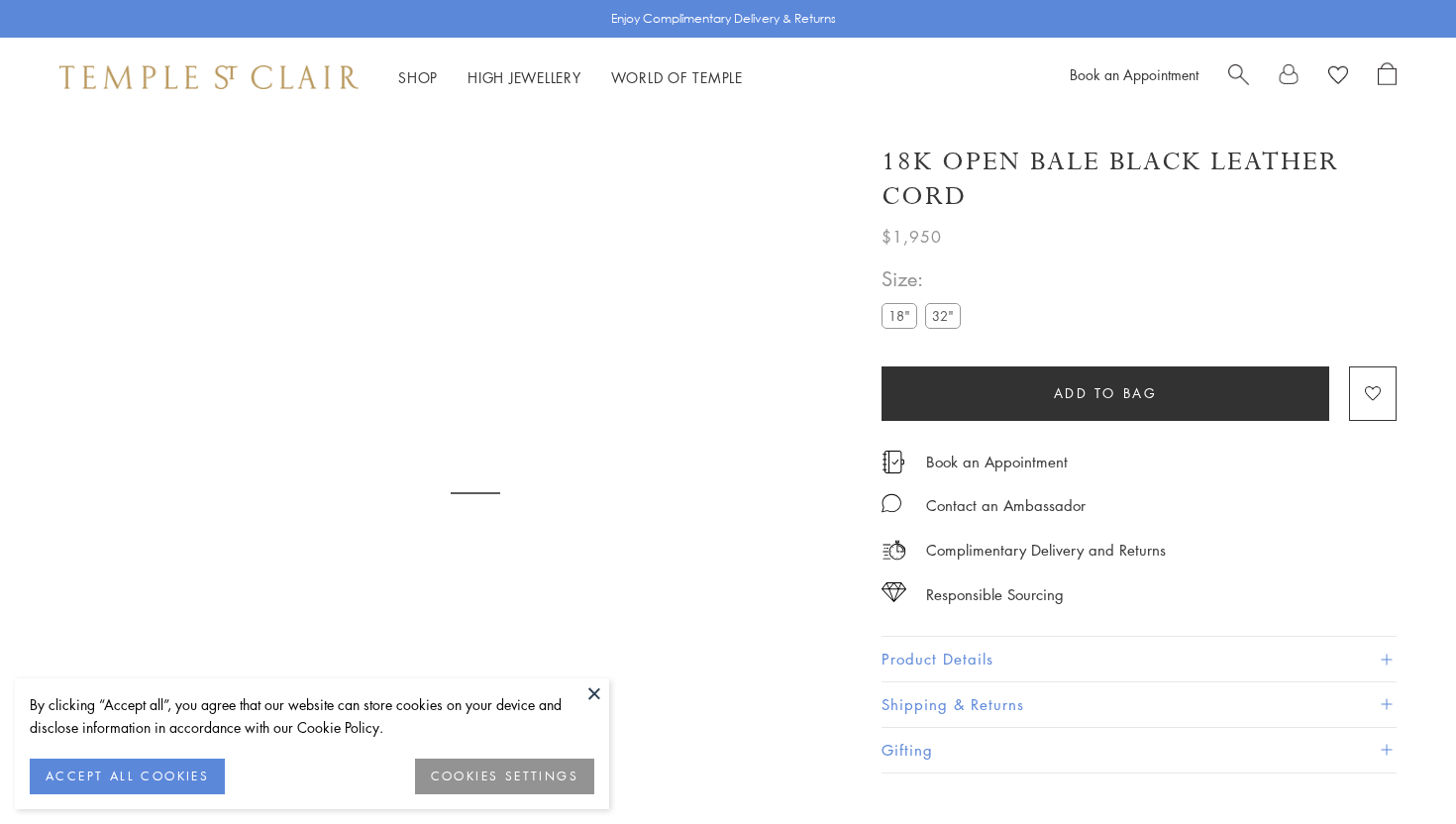 scroll, scrollTop: 0, scrollLeft: 0, axis: both 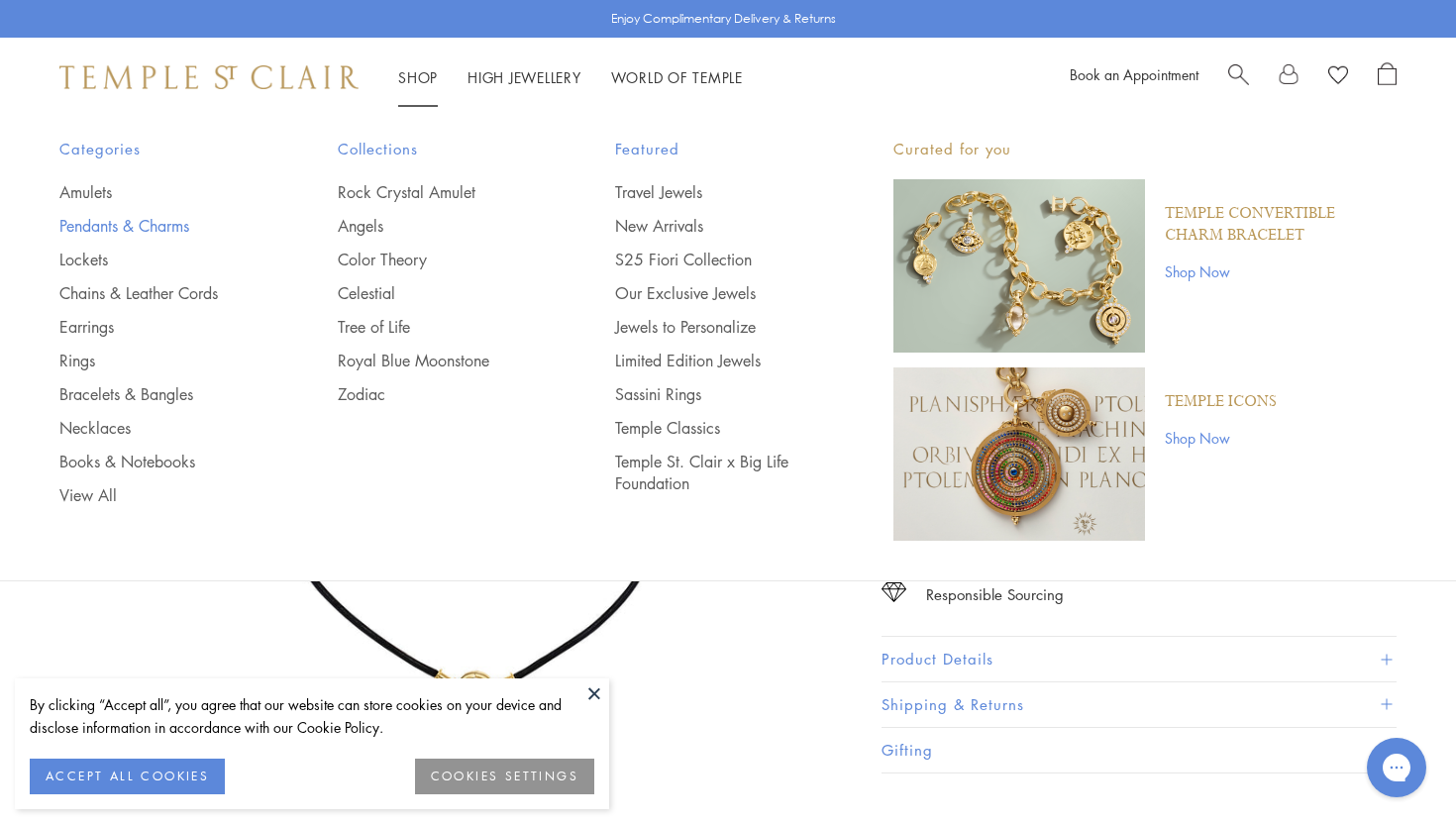 click on "Pendants & Charms" at bounding box center (158, 226) 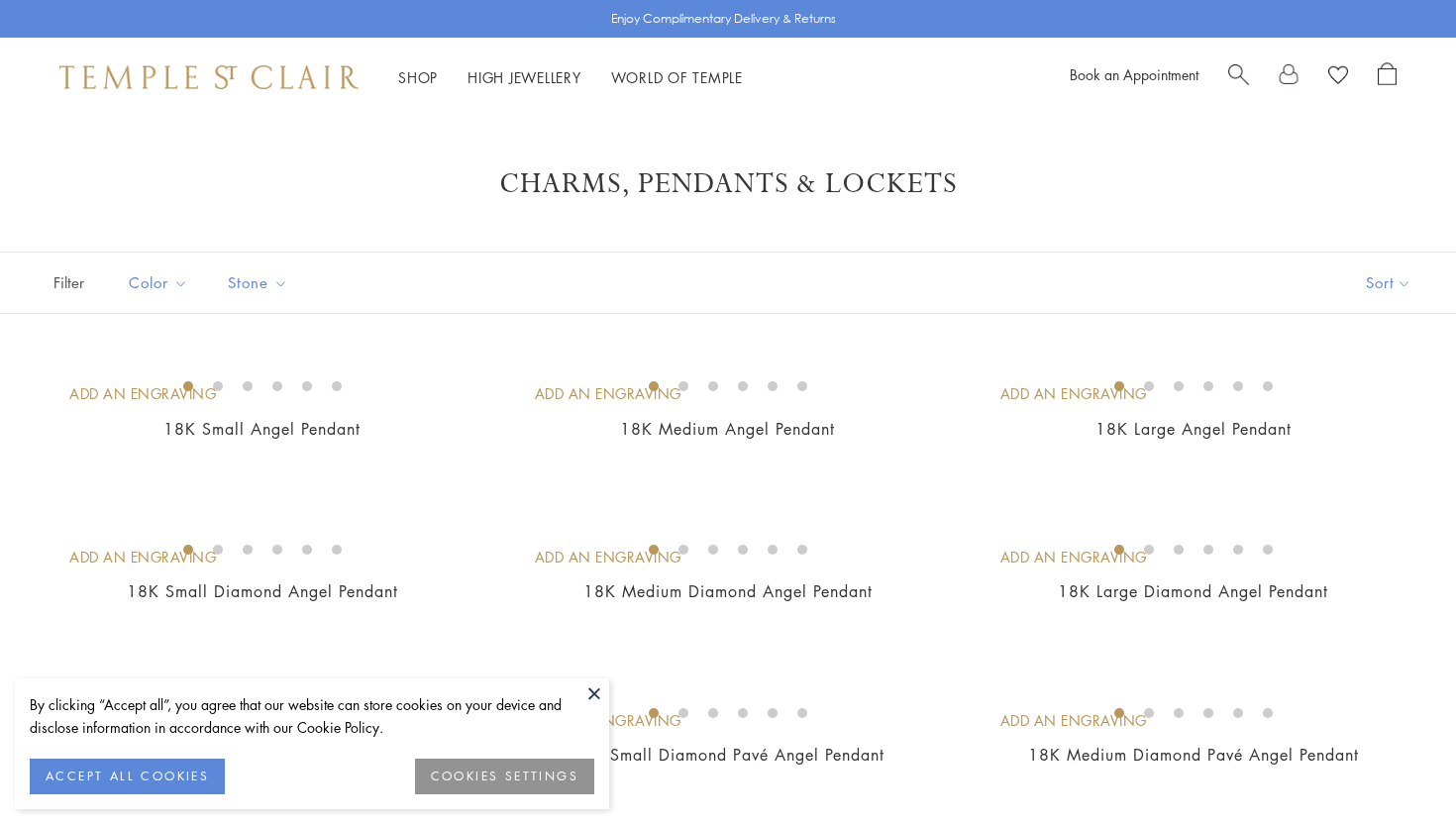 scroll, scrollTop: 0, scrollLeft: 0, axis: both 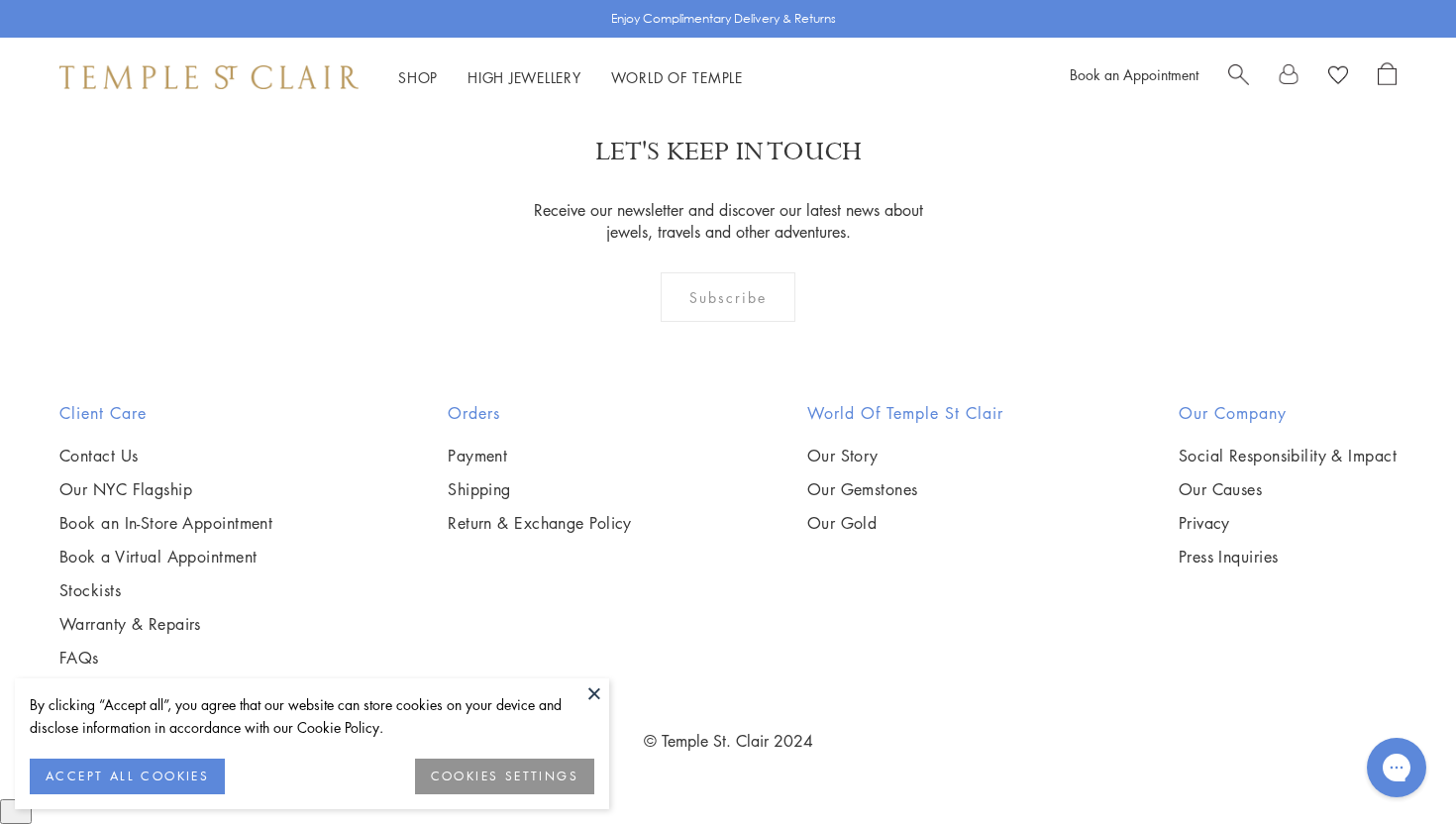 click on "2" at bounding box center [696, -24] 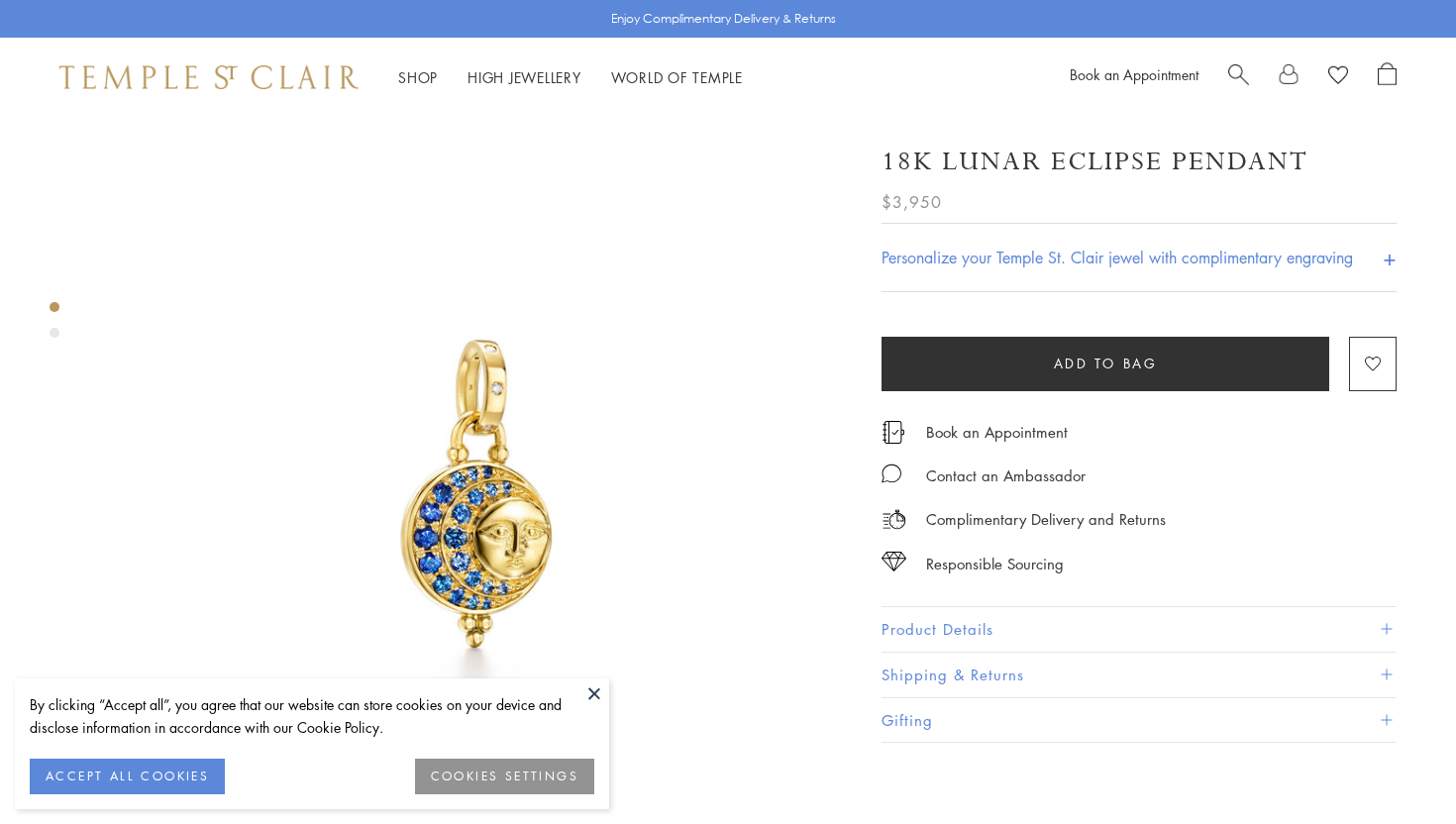 scroll, scrollTop: 0, scrollLeft: 0, axis: both 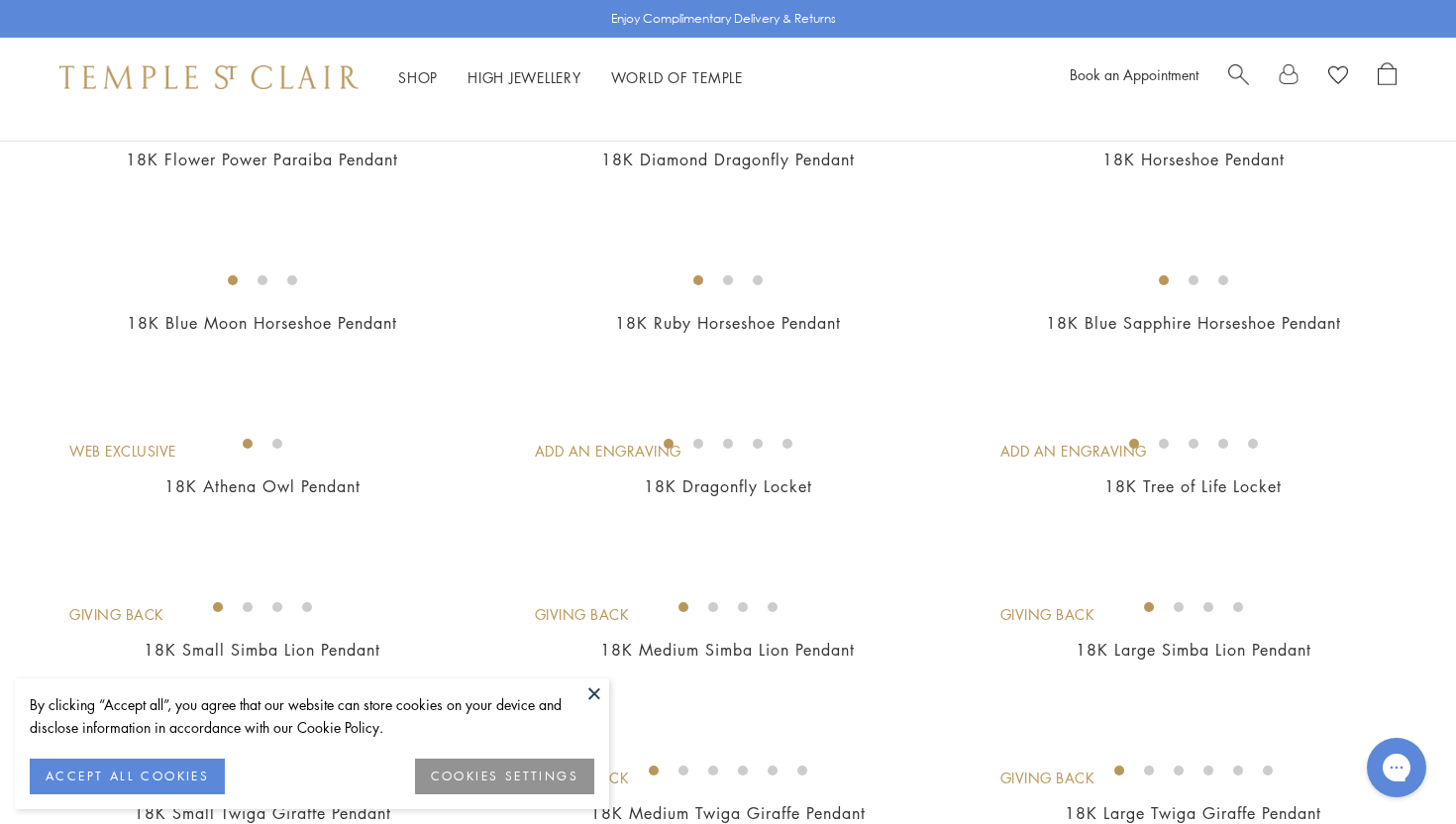 click at bounding box center (594, 693) 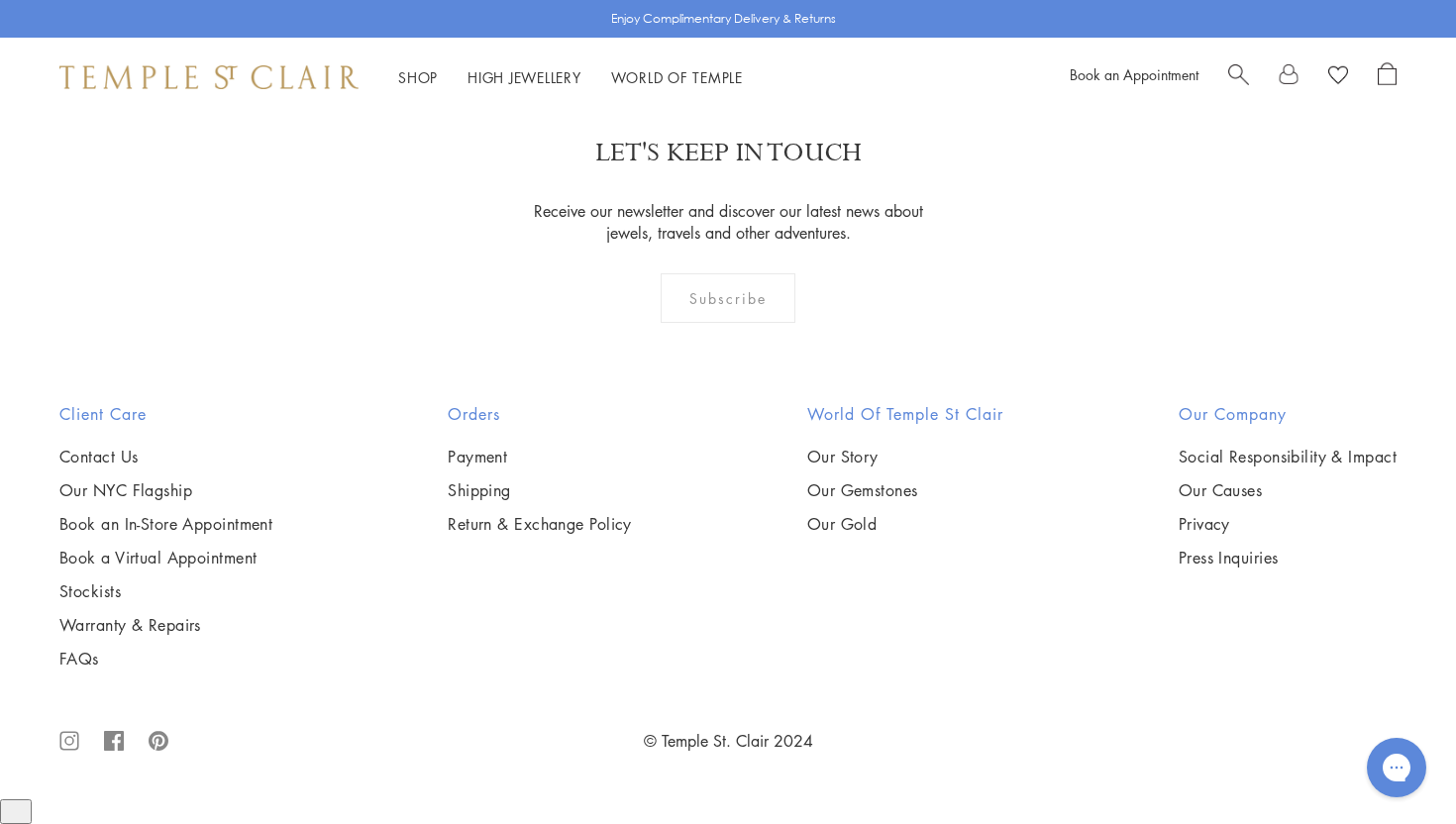 scroll, scrollTop: 10383, scrollLeft: 0, axis: vertical 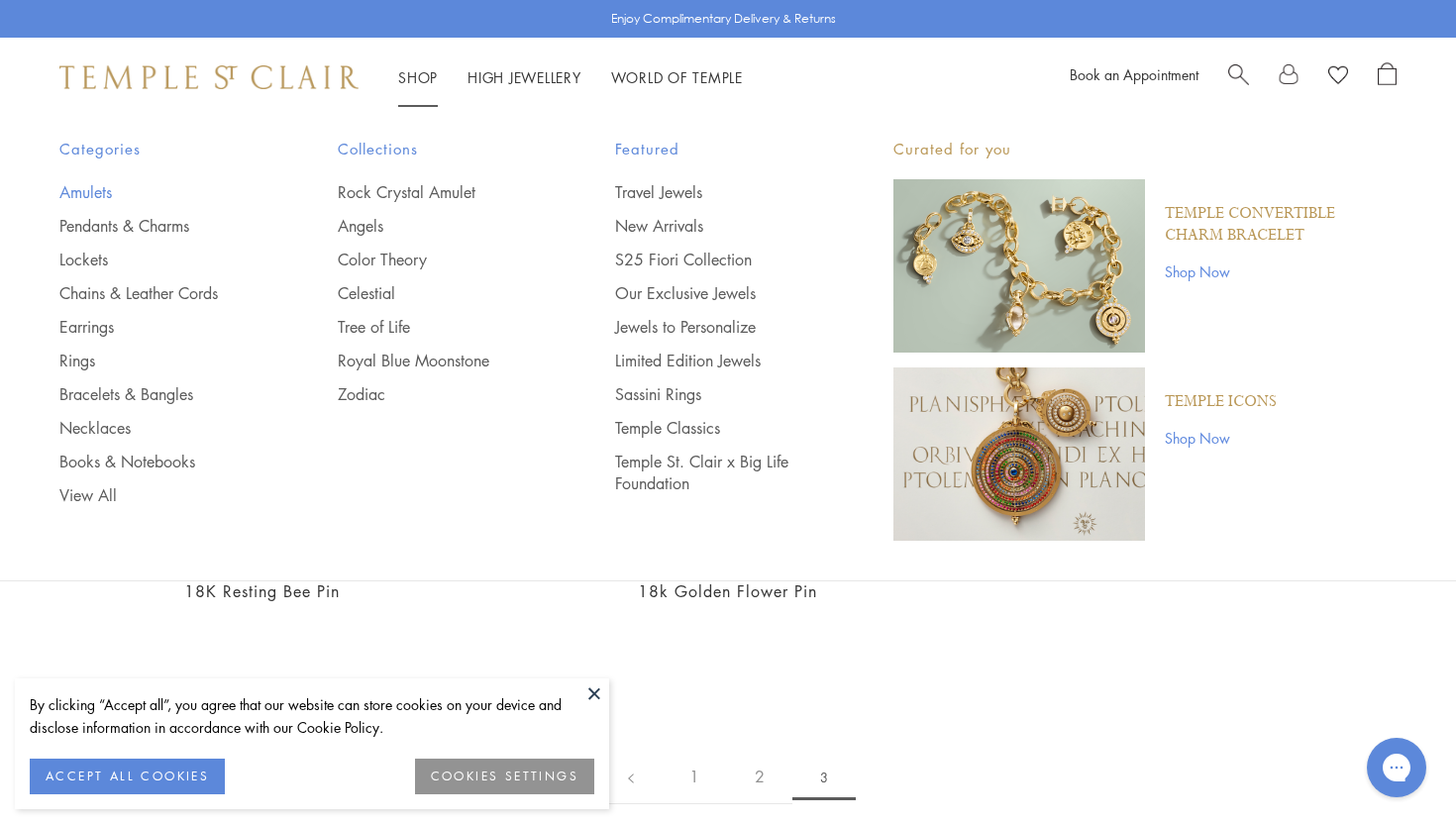 click on "Amulets" at bounding box center (158, 192) 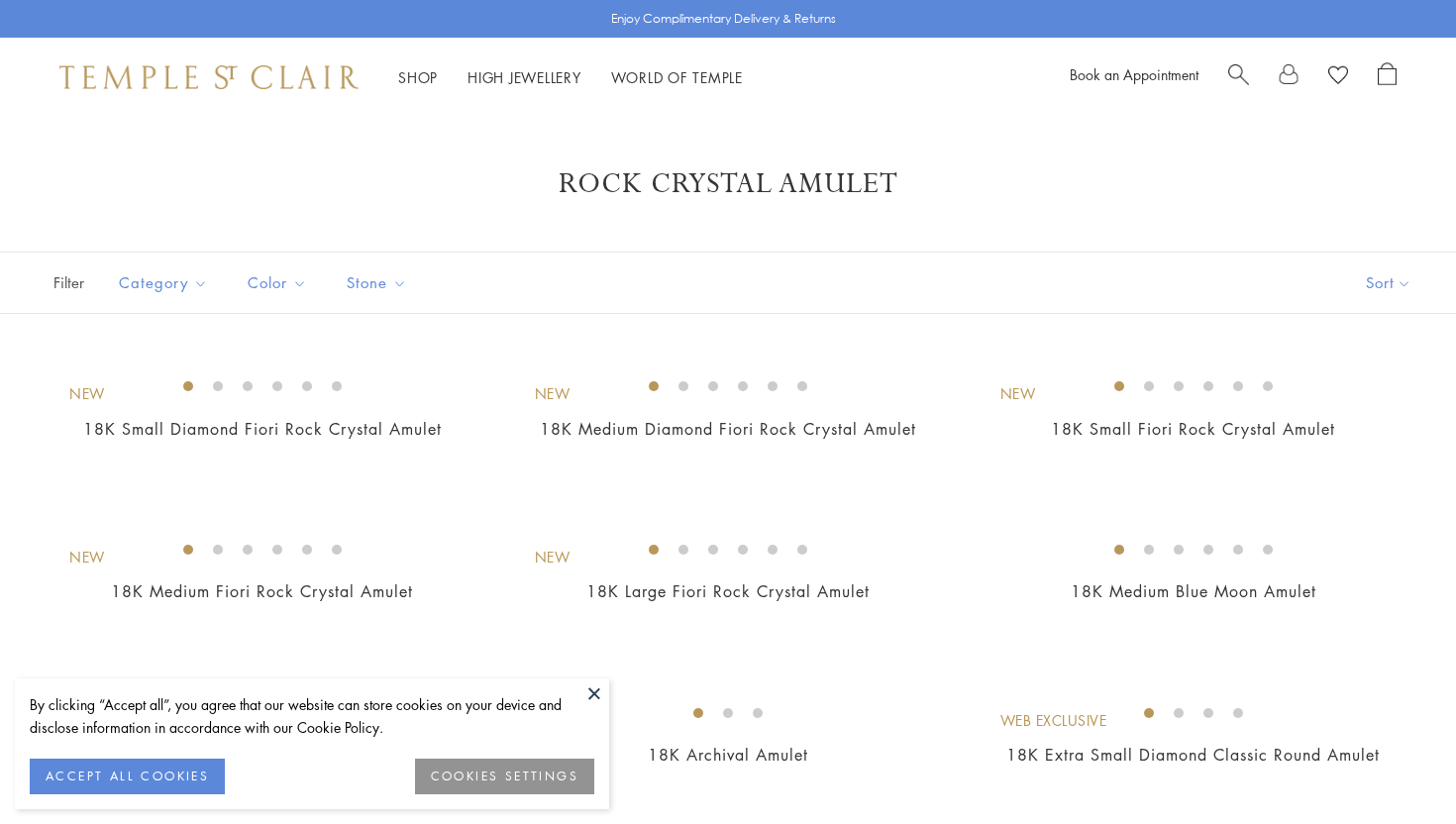 scroll, scrollTop: 0, scrollLeft: 0, axis: both 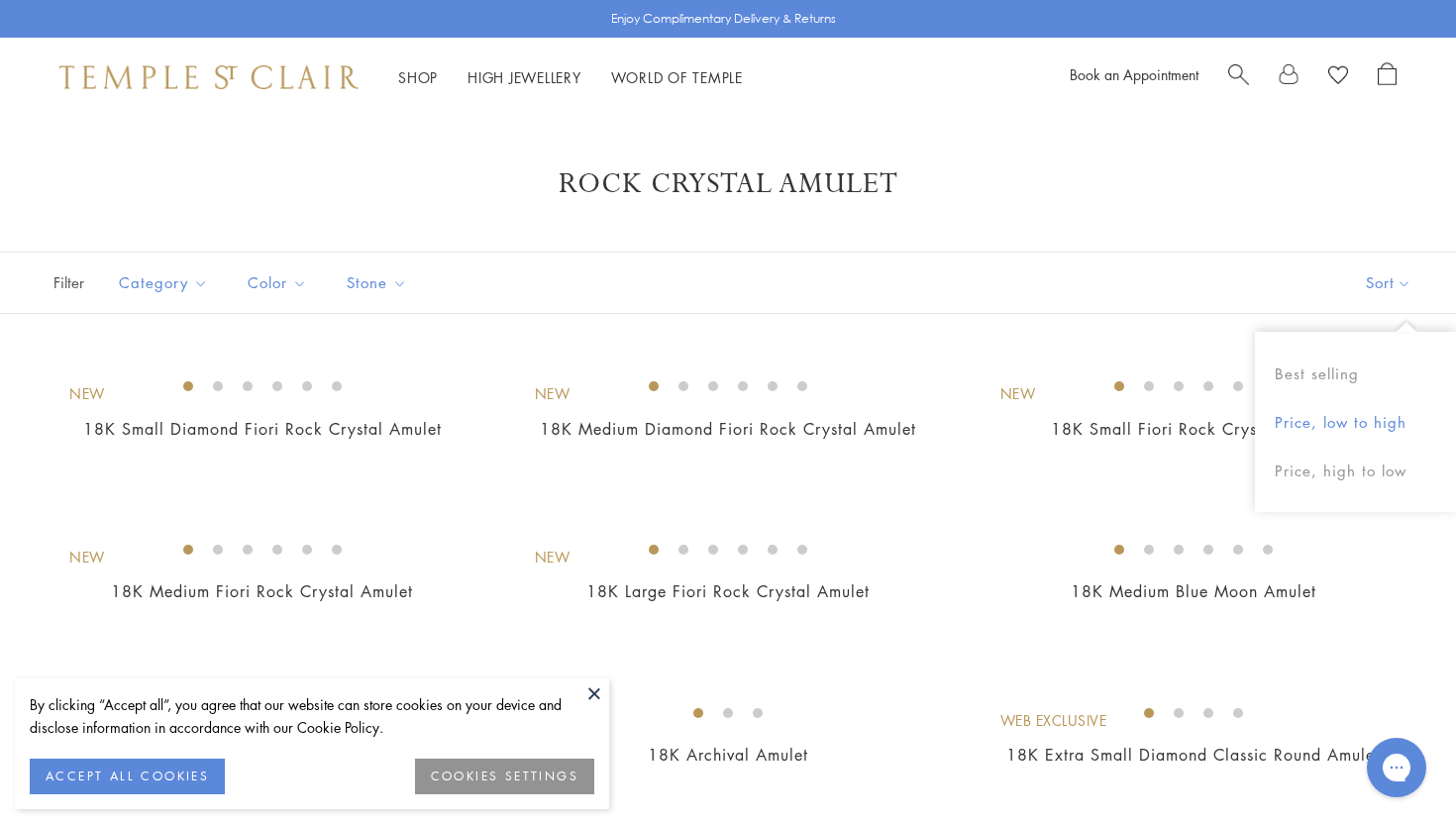 click on "Price, low to high" at bounding box center [1355, 422] 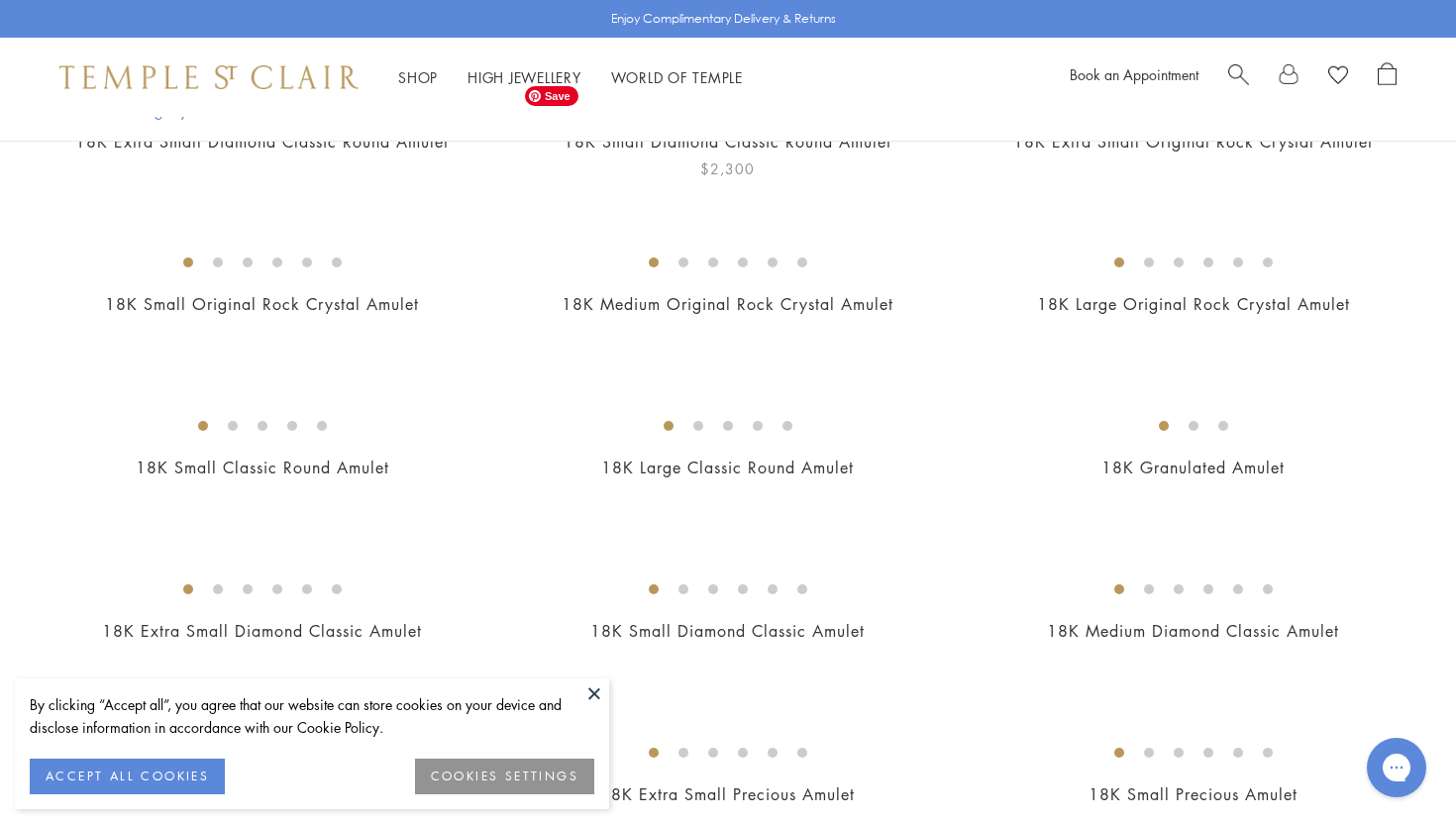 scroll, scrollTop: 339, scrollLeft: 0, axis: vertical 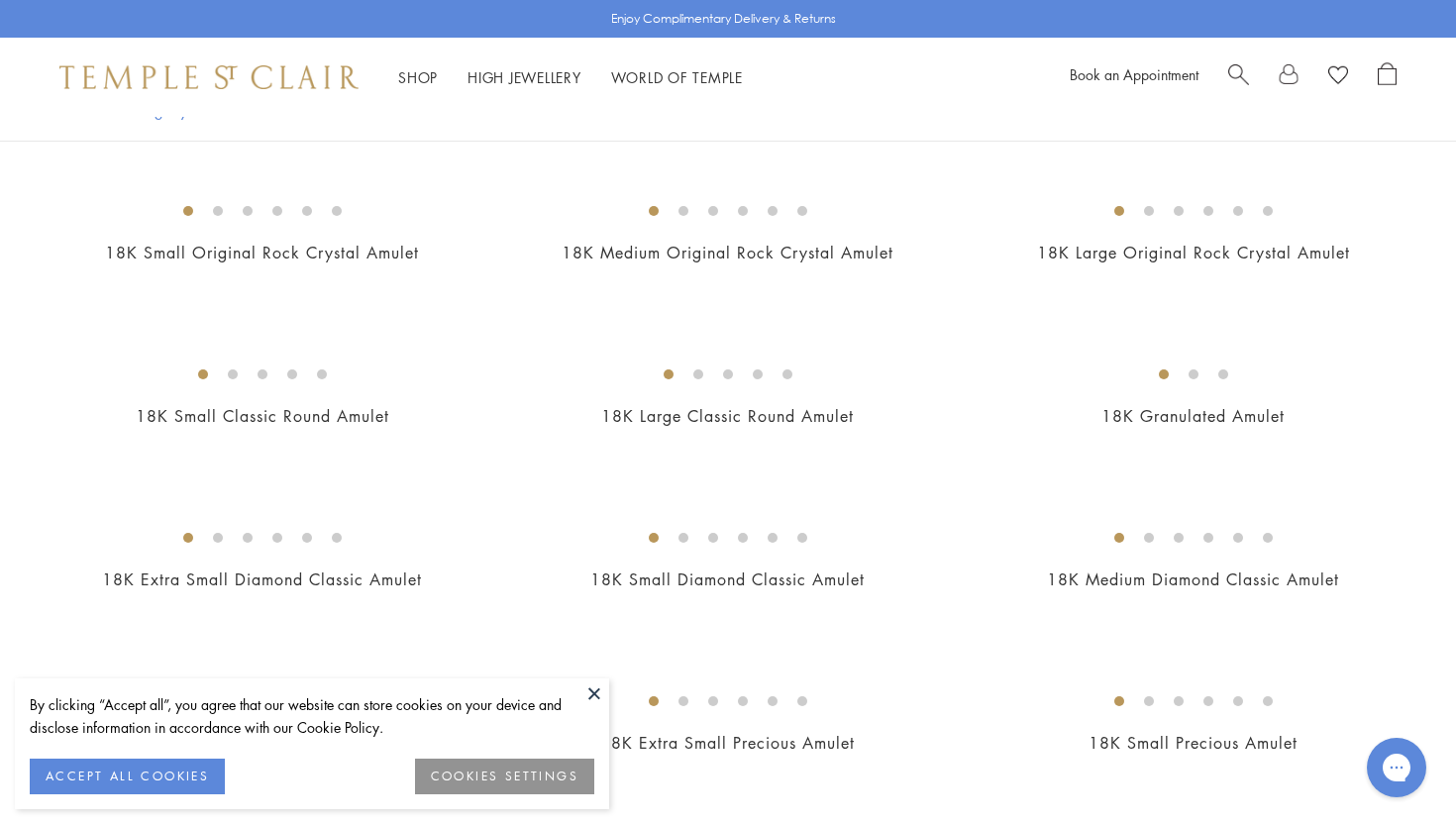 click at bounding box center [594, 693] 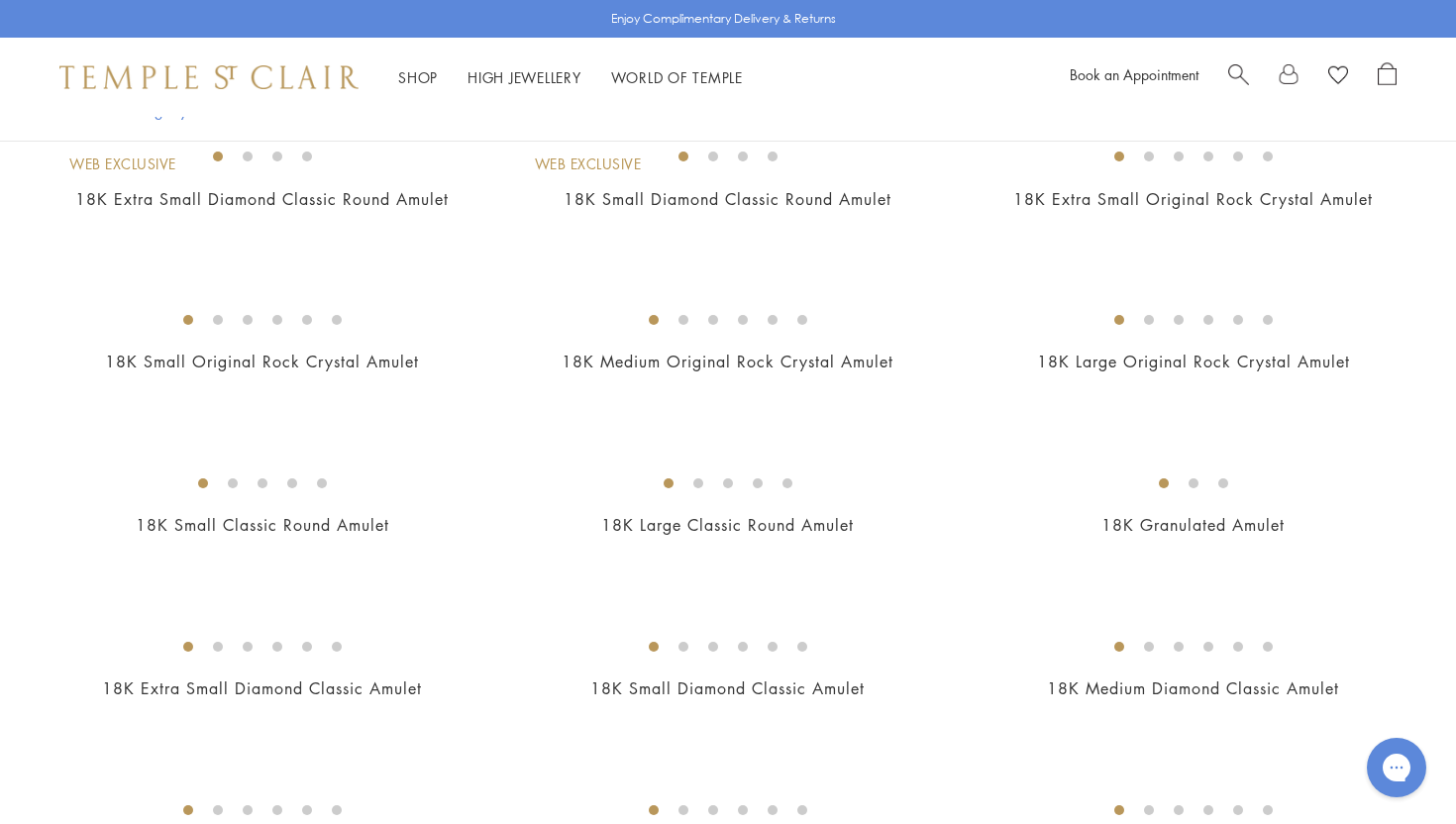 scroll, scrollTop: 0, scrollLeft: 0, axis: both 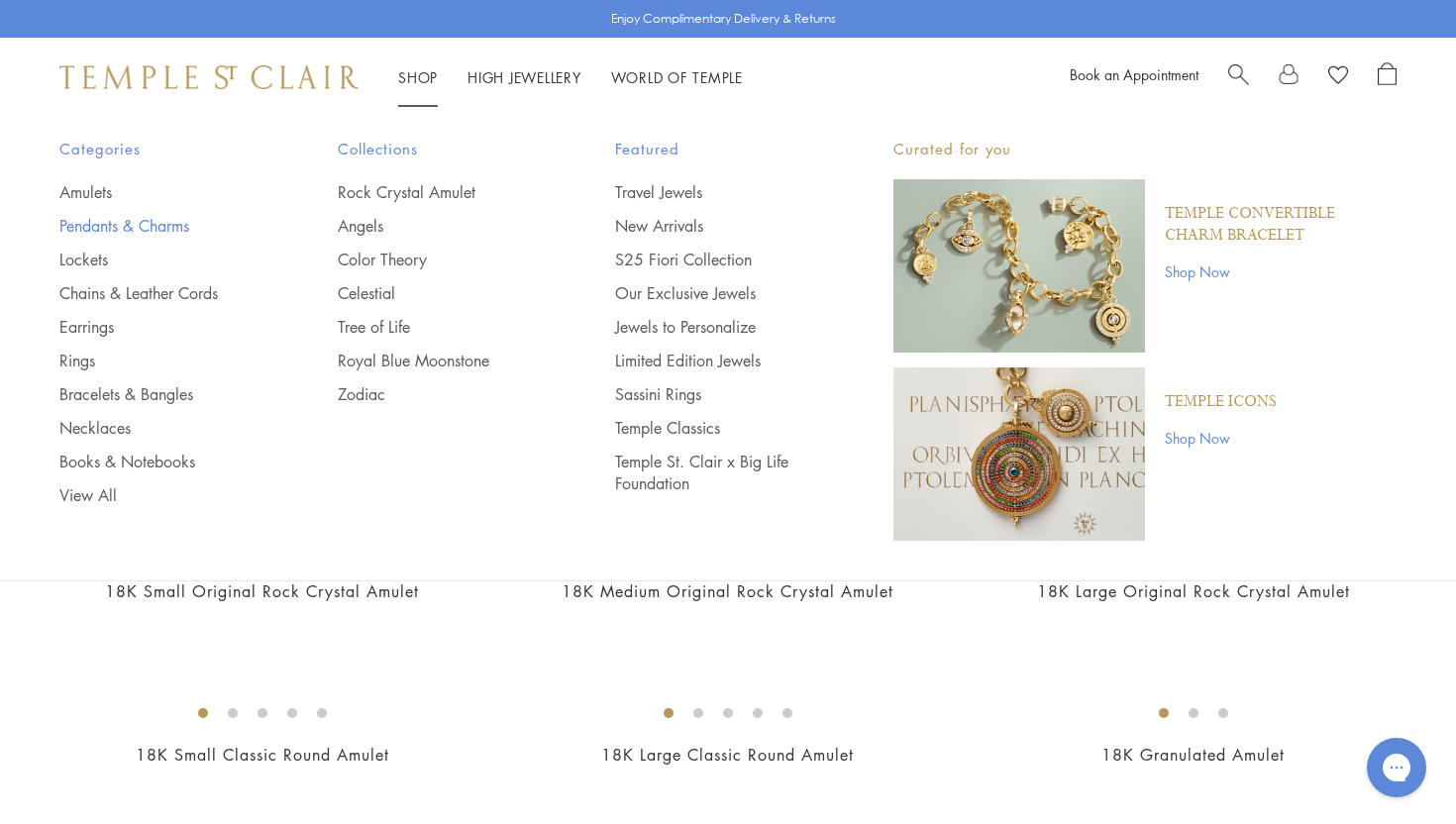 click on "Pendants & Charms" at bounding box center (158, 226) 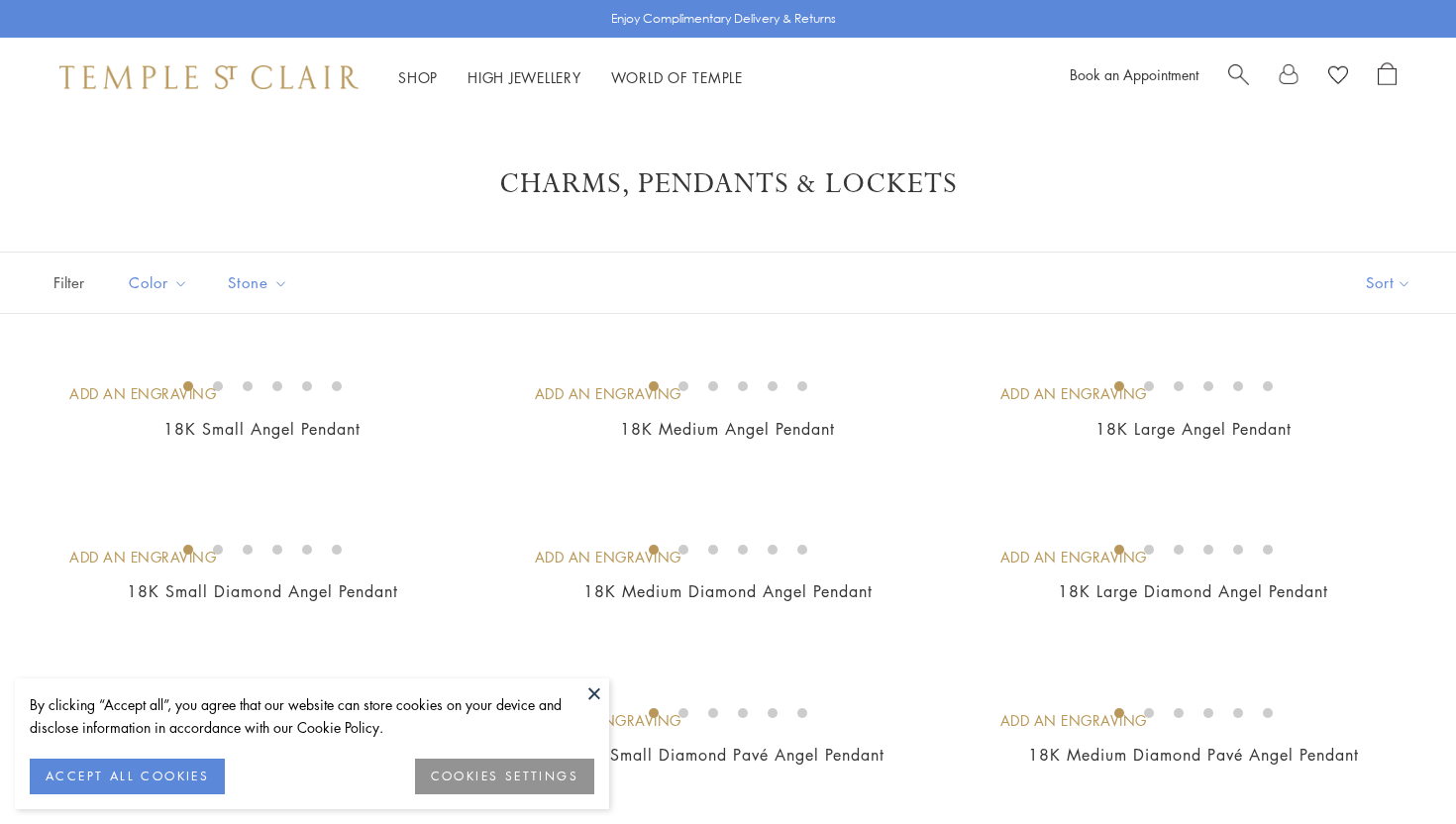 scroll, scrollTop: 0, scrollLeft: 0, axis: both 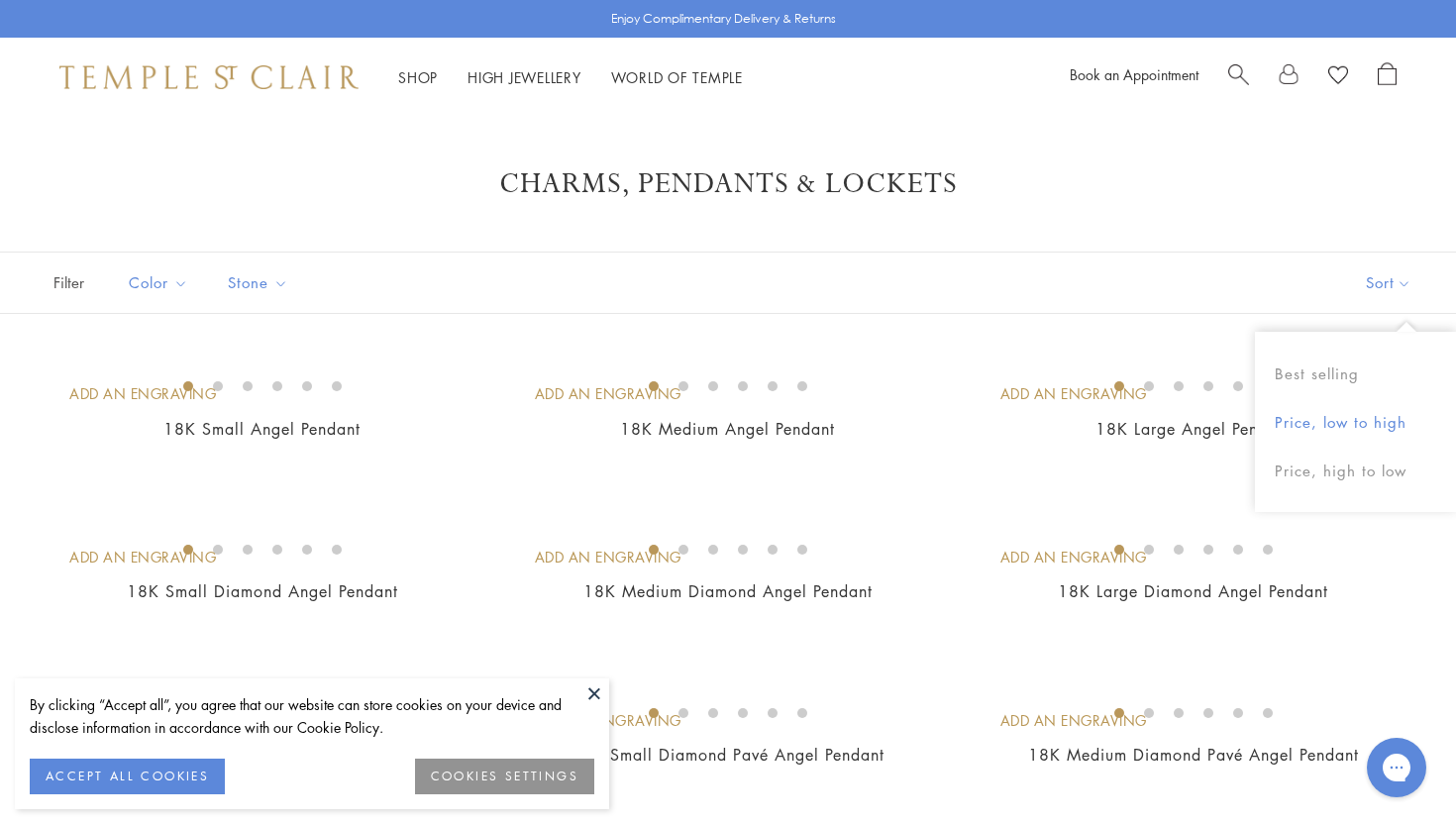 click on "Price, low to high" at bounding box center (1355, 422) 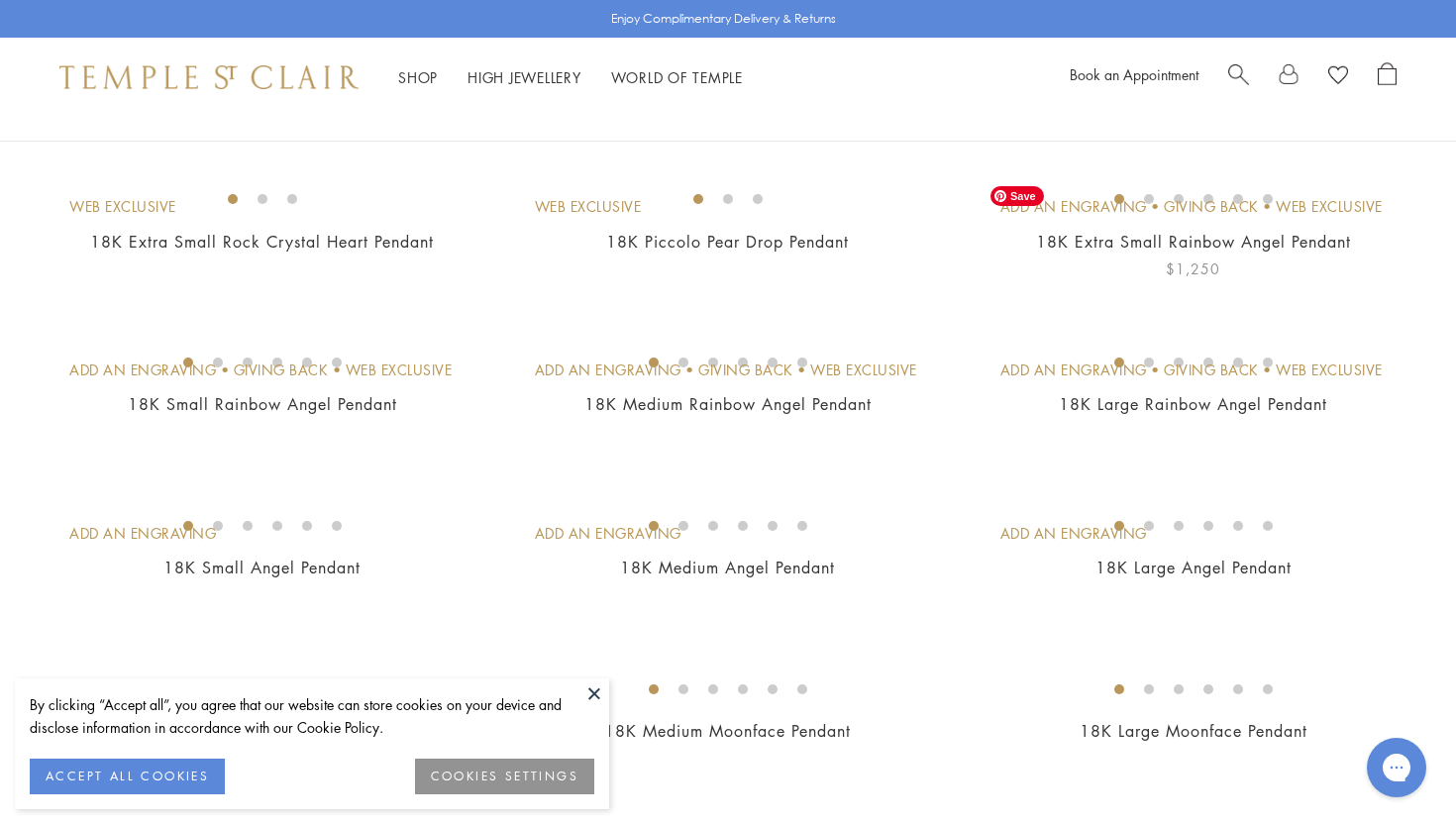 scroll, scrollTop: 205, scrollLeft: 0, axis: vertical 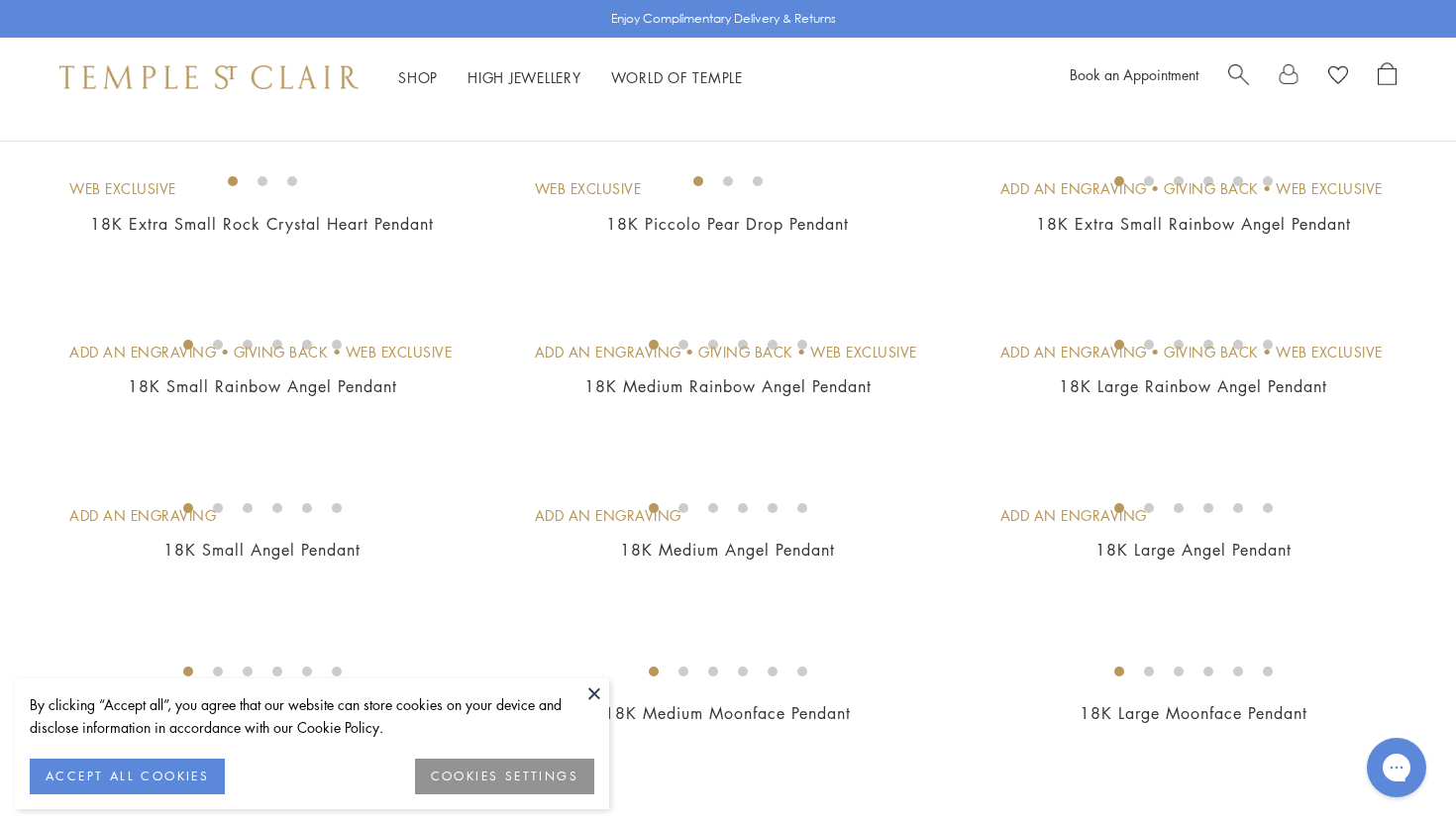 click at bounding box center (594, 693) 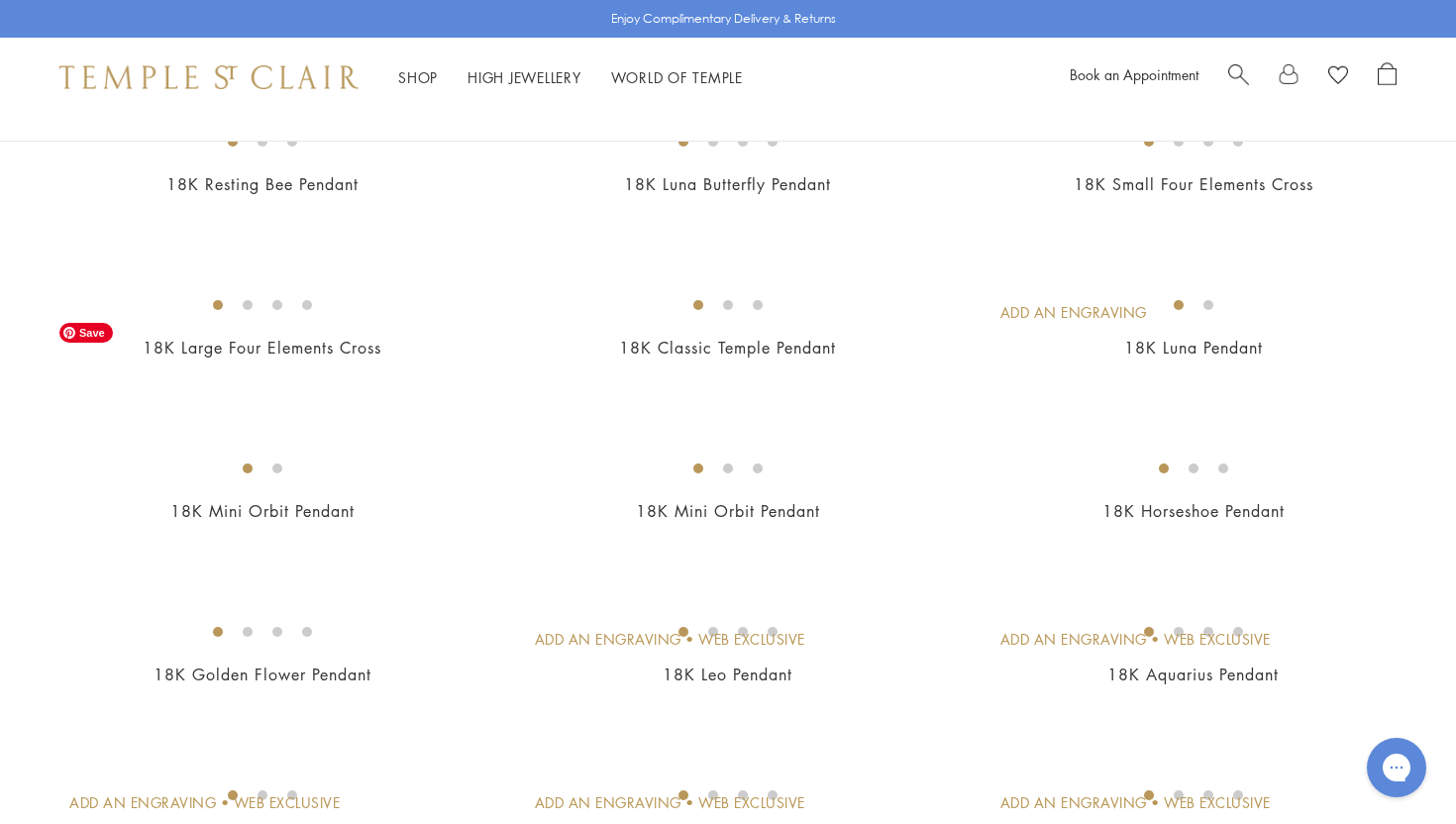 scroll, scrollTop: 1751, scrollLeft: 0, axis: vertical 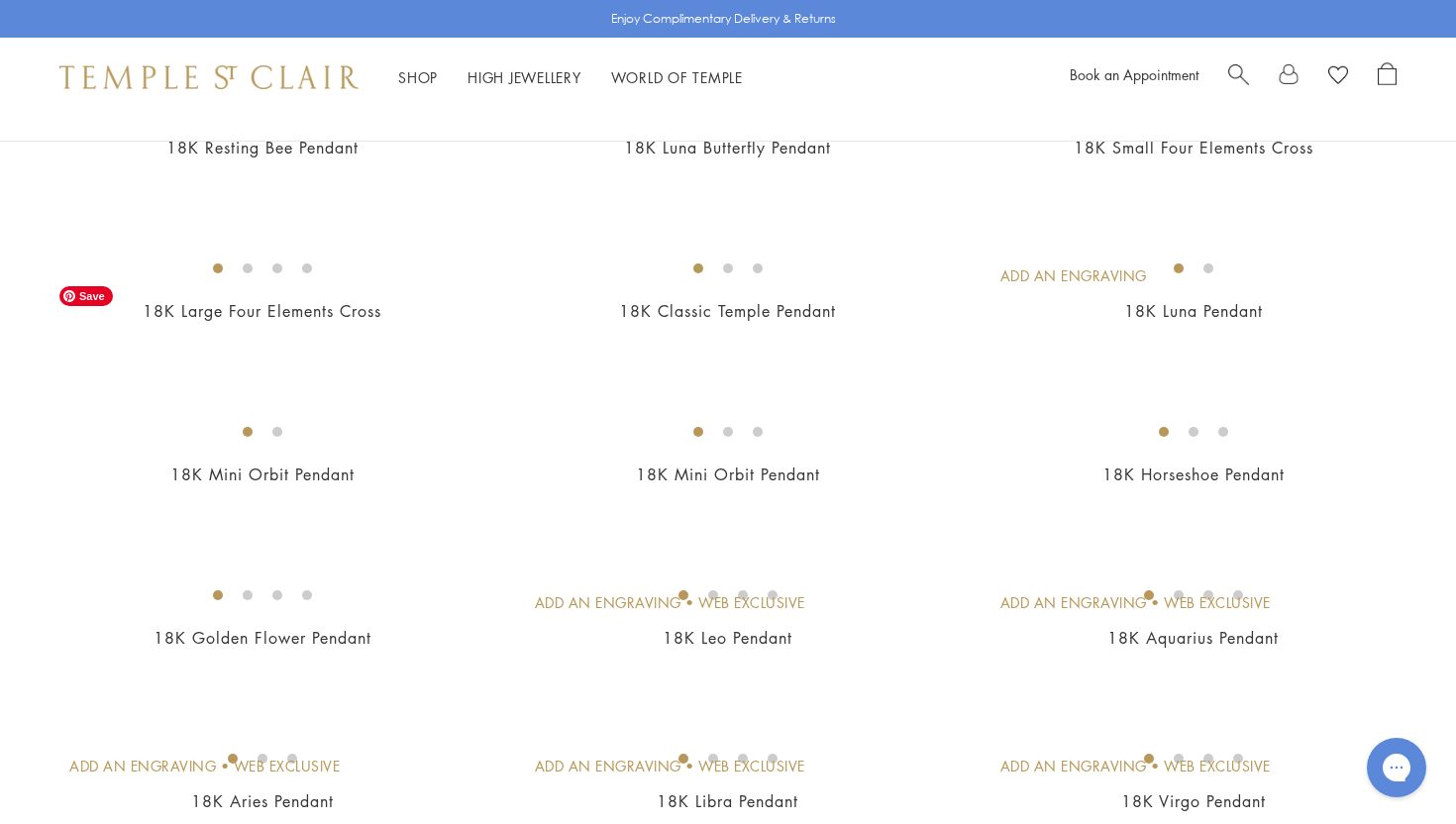 click at bounding box center [0, 0] 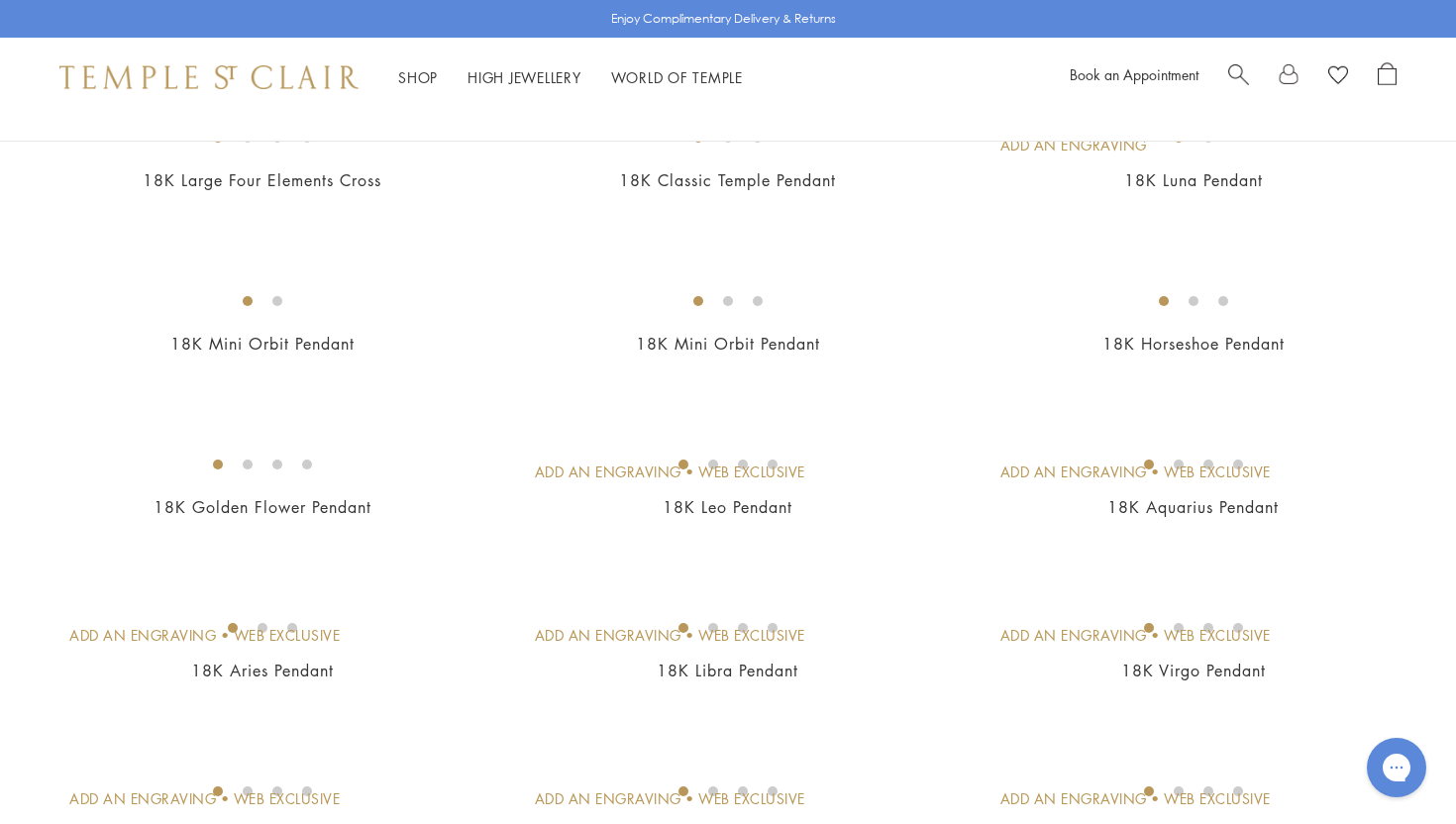 scroll, scrollTop: 1851, scrollLeft: 0, axis: vertical 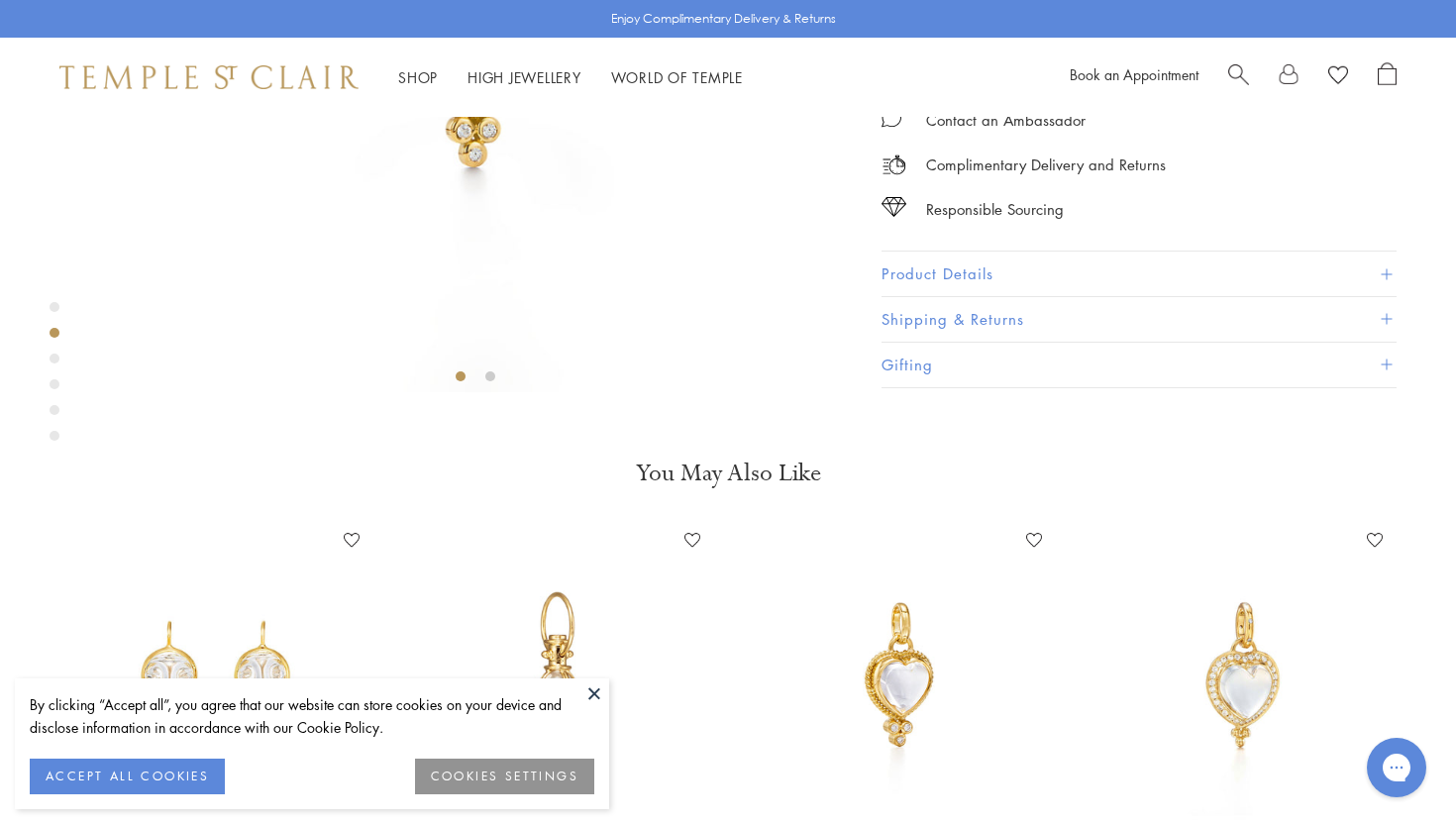 click at bounding box center (54, 359) 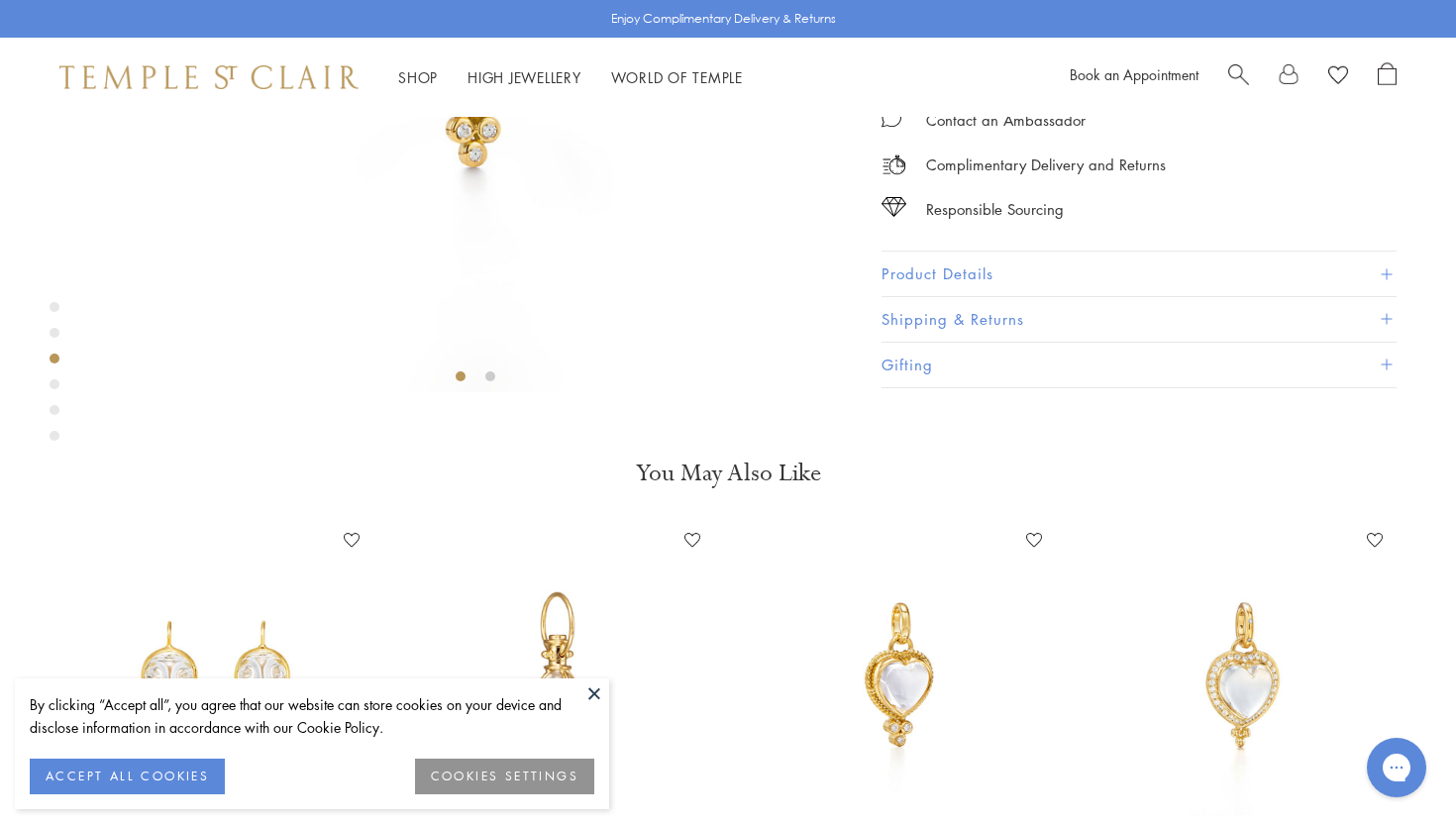 click at bounding box center (54, 384) 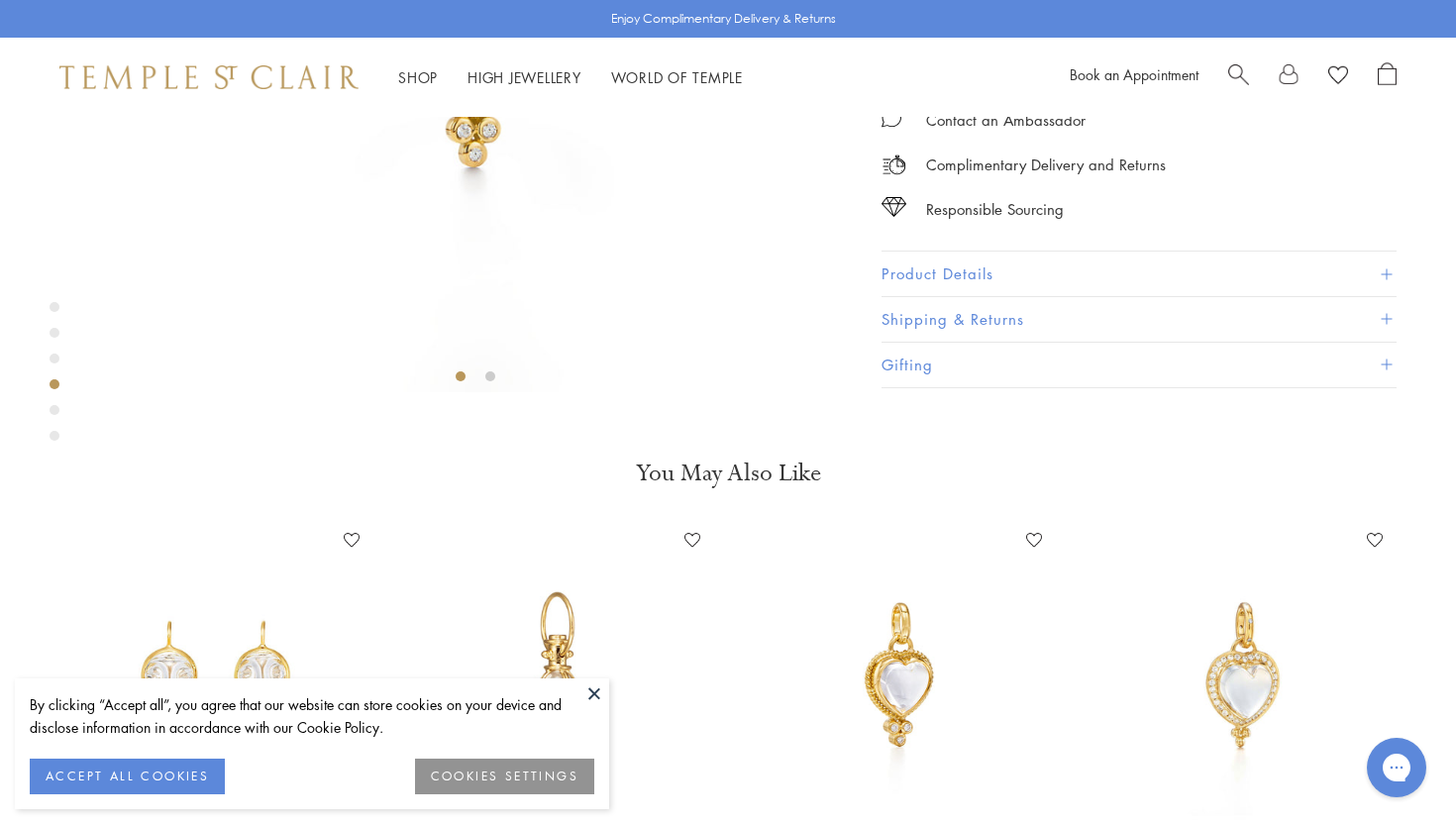 click at bounding box center [54, 376] 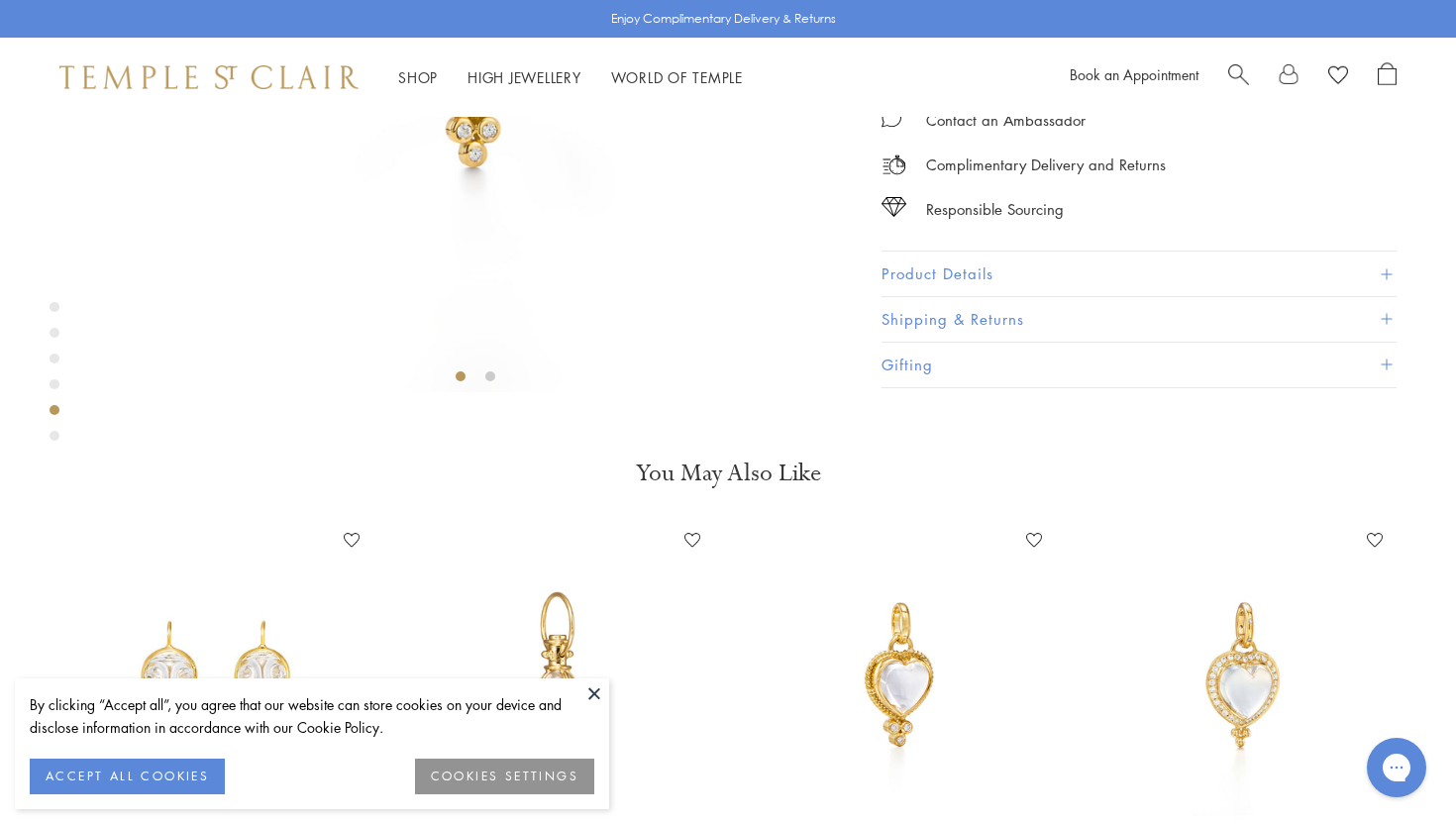 click at bounding box center (54, 376) 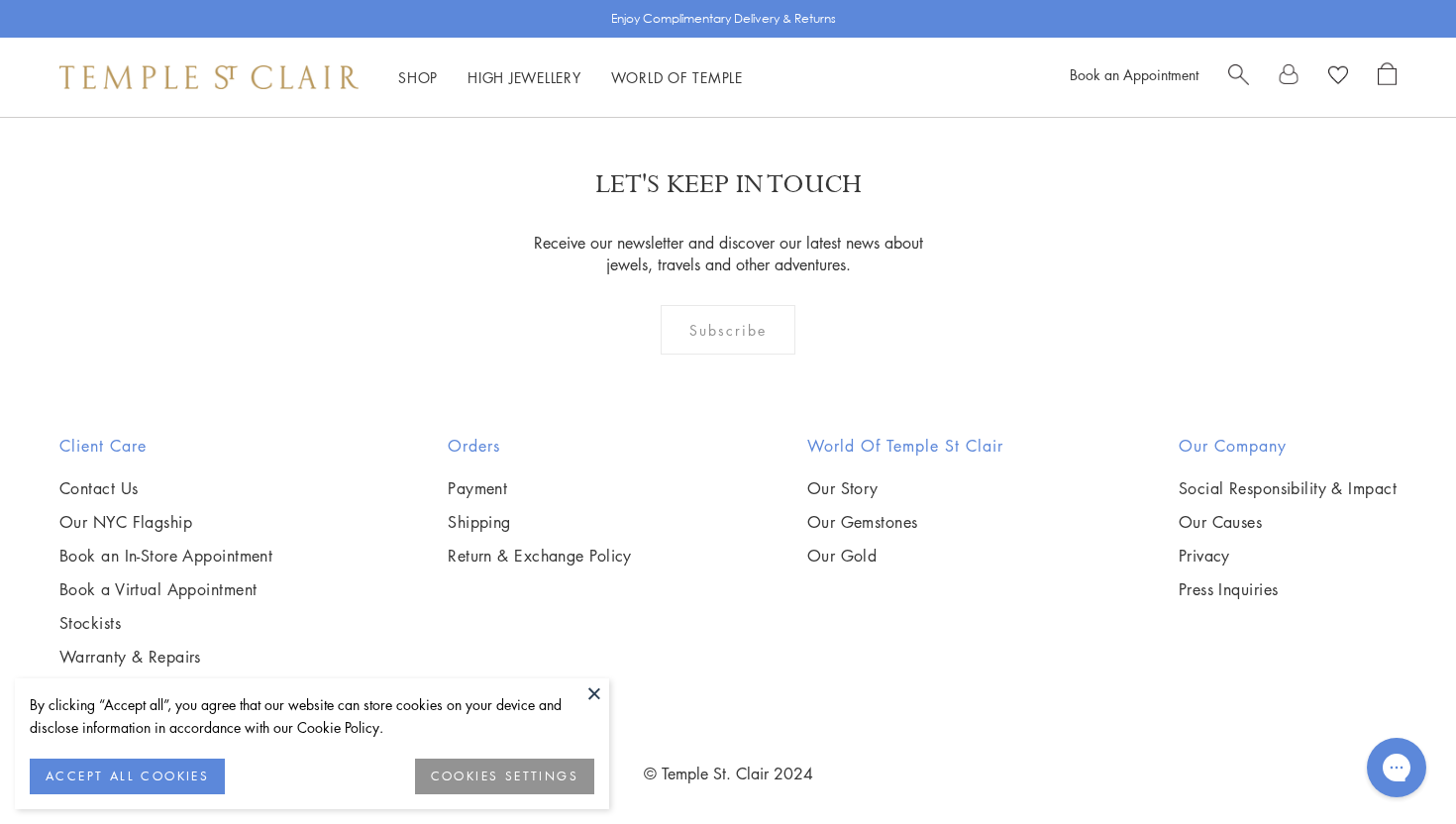 scroll, scrollTop: 2066, scrollLeft: 0, axis: vertical 